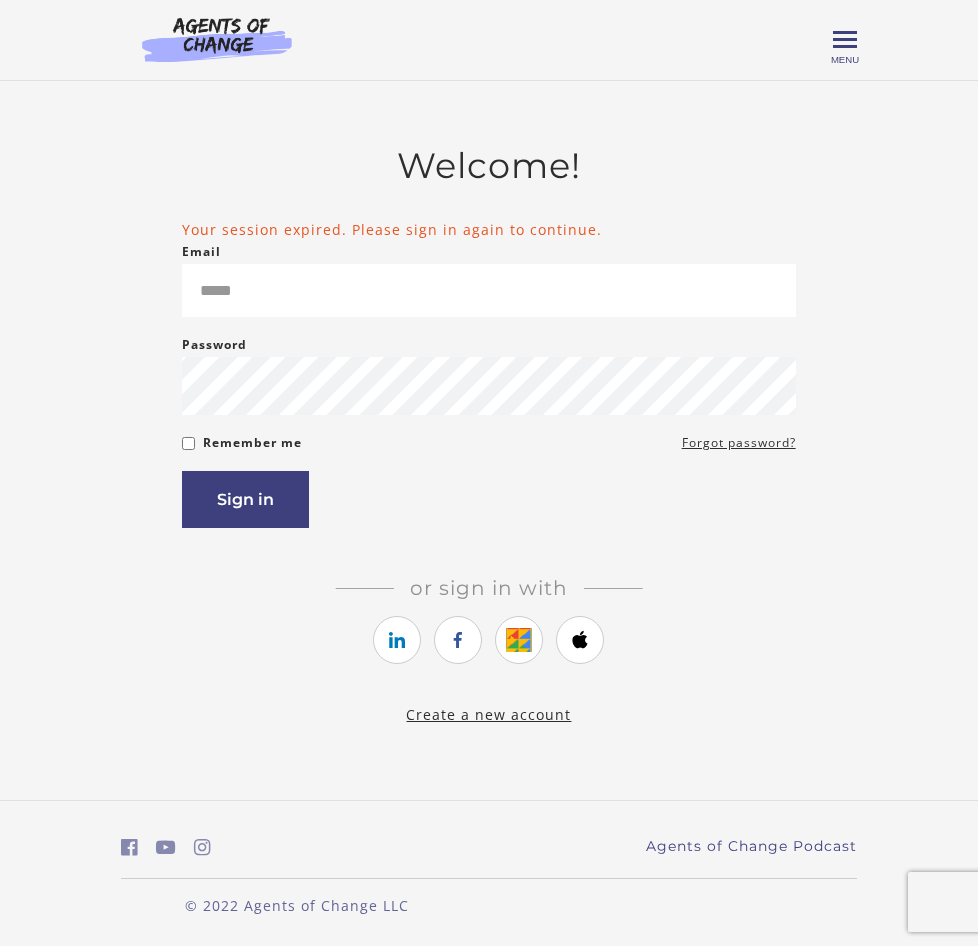 scroll, scrollTop: 0, scrollLeft: 0, axis: both 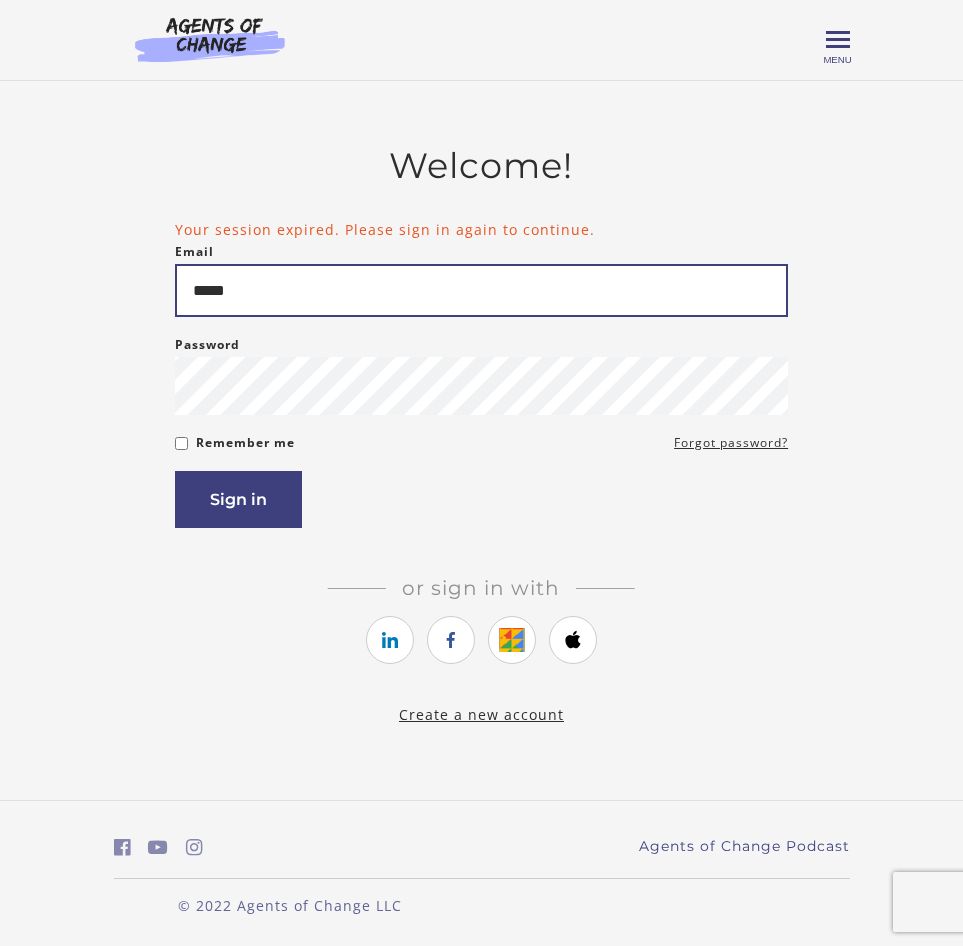 drag, startPoint x: 322, startPoint y: 301, endPoint x: -5, endPoint y: 284, distance: 327.4416 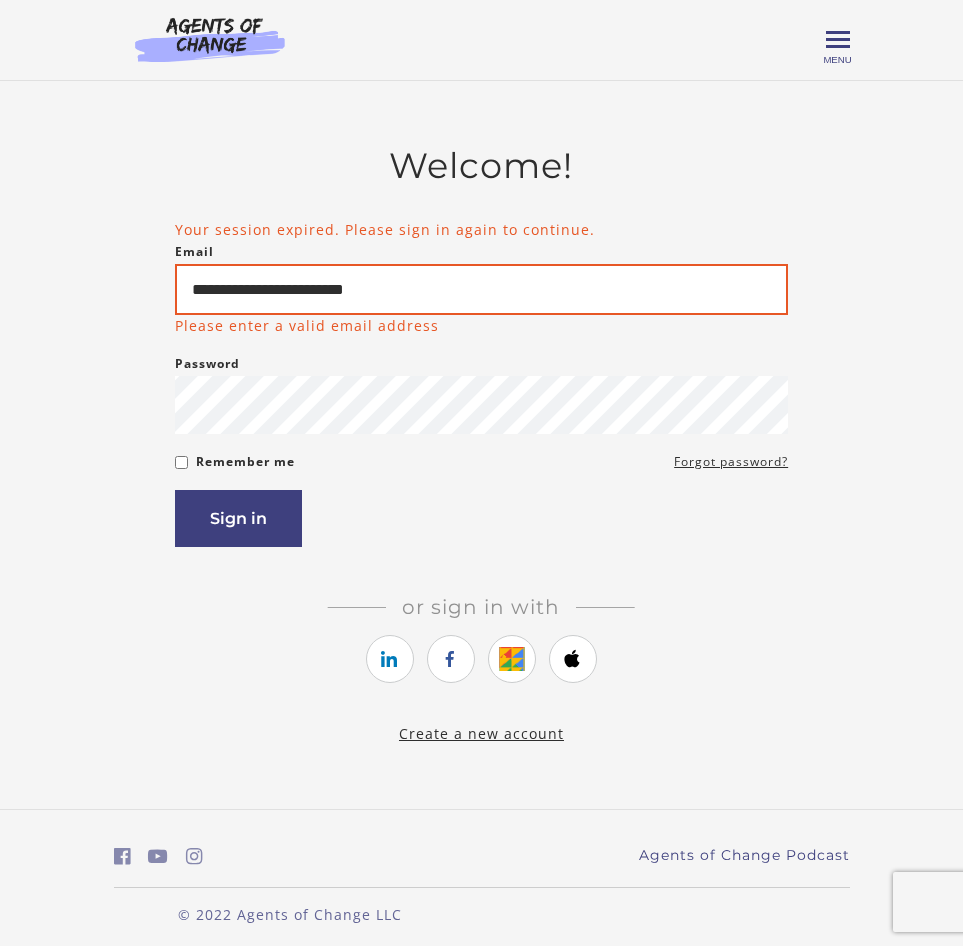 type on "**********" 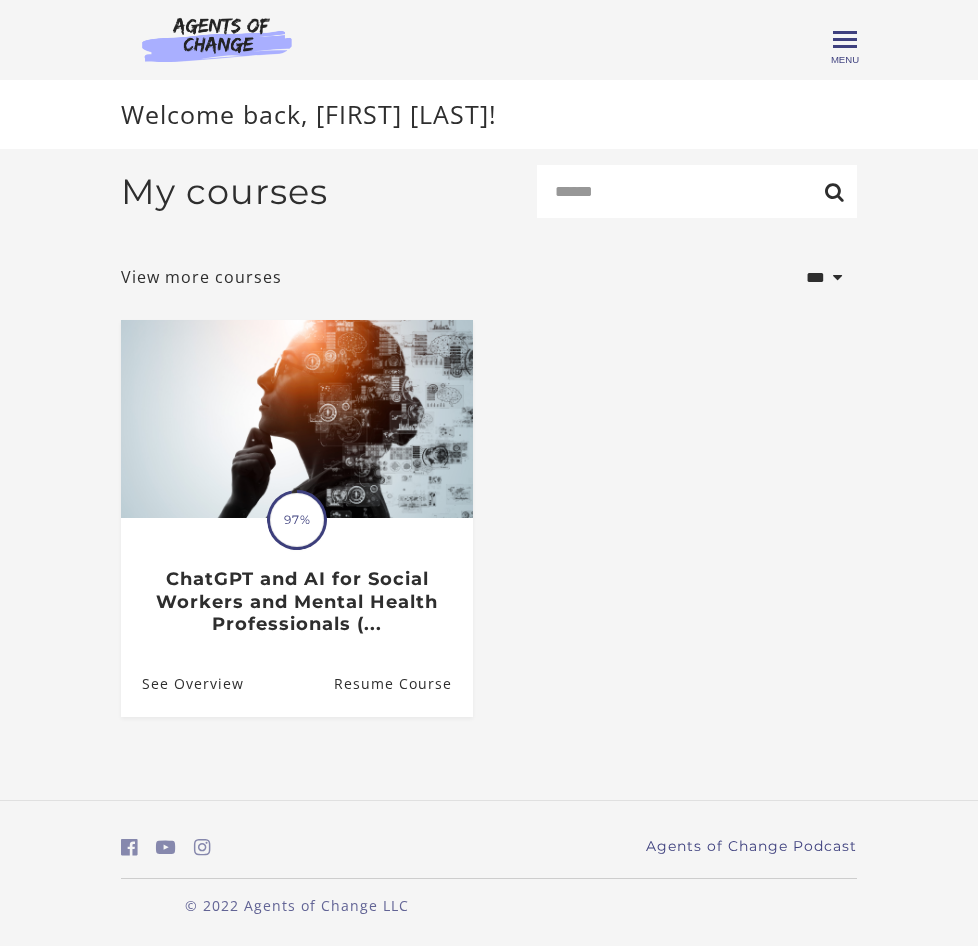scroll, scrollTop: 0, scrollLeft: 0, axis: both 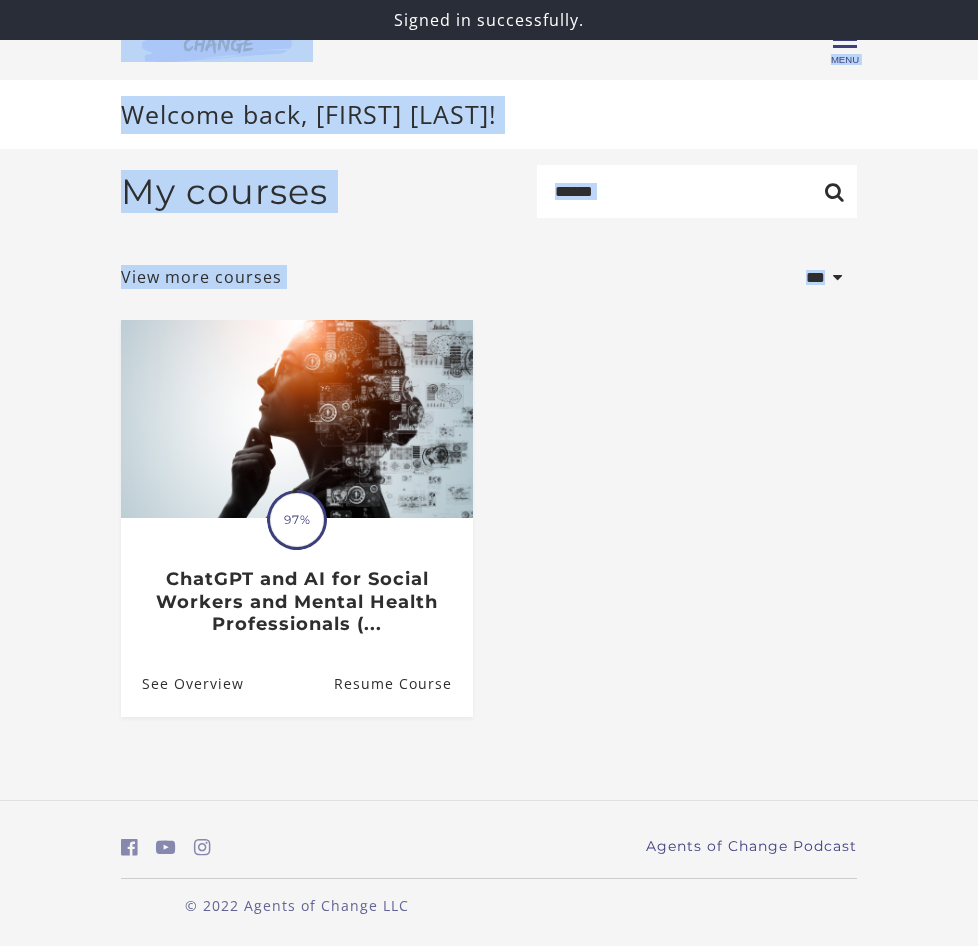 click on "**********" at bounding box center [489, 457] 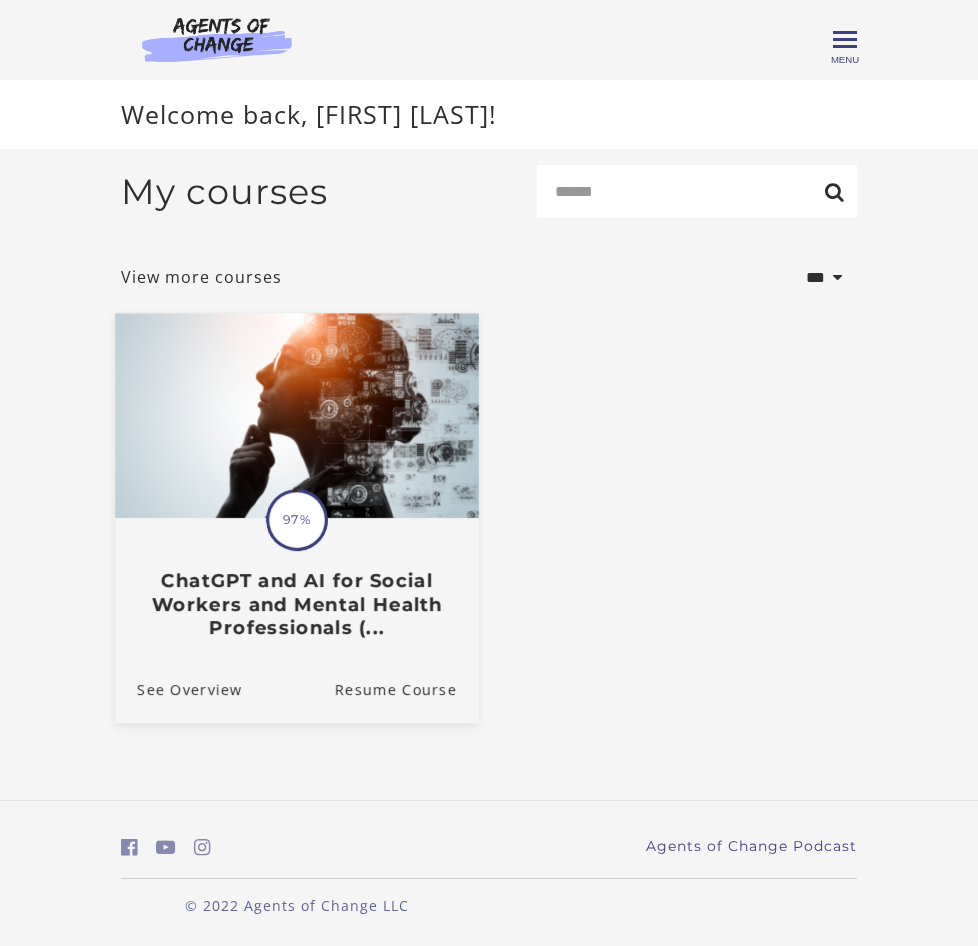 click on "ChatGPT and AI for Social Workers and Mental Health Professionals (..." at bounding box center [297, 605] 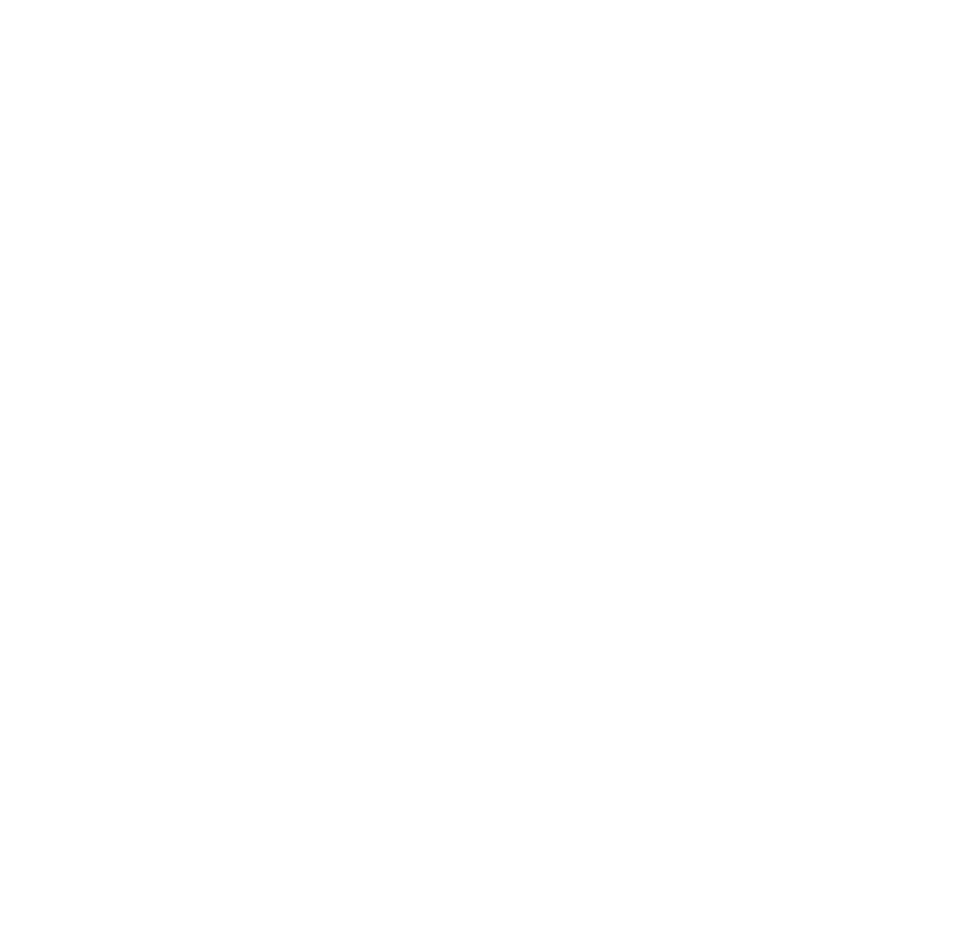 scroll, scrollTop: 0, scrollLeft: 0, axis: both 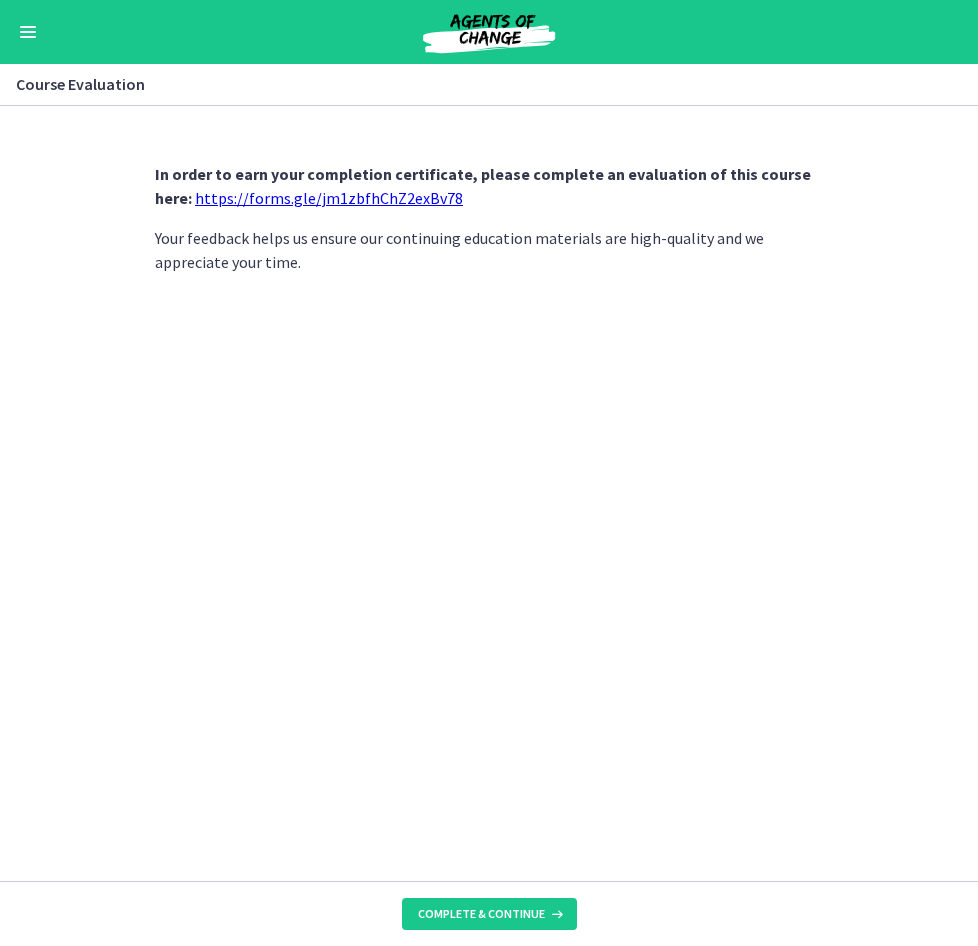 click on "https://forms.gle/jm1zbfhChZ2exBv78" at bounding box center (329, 198) 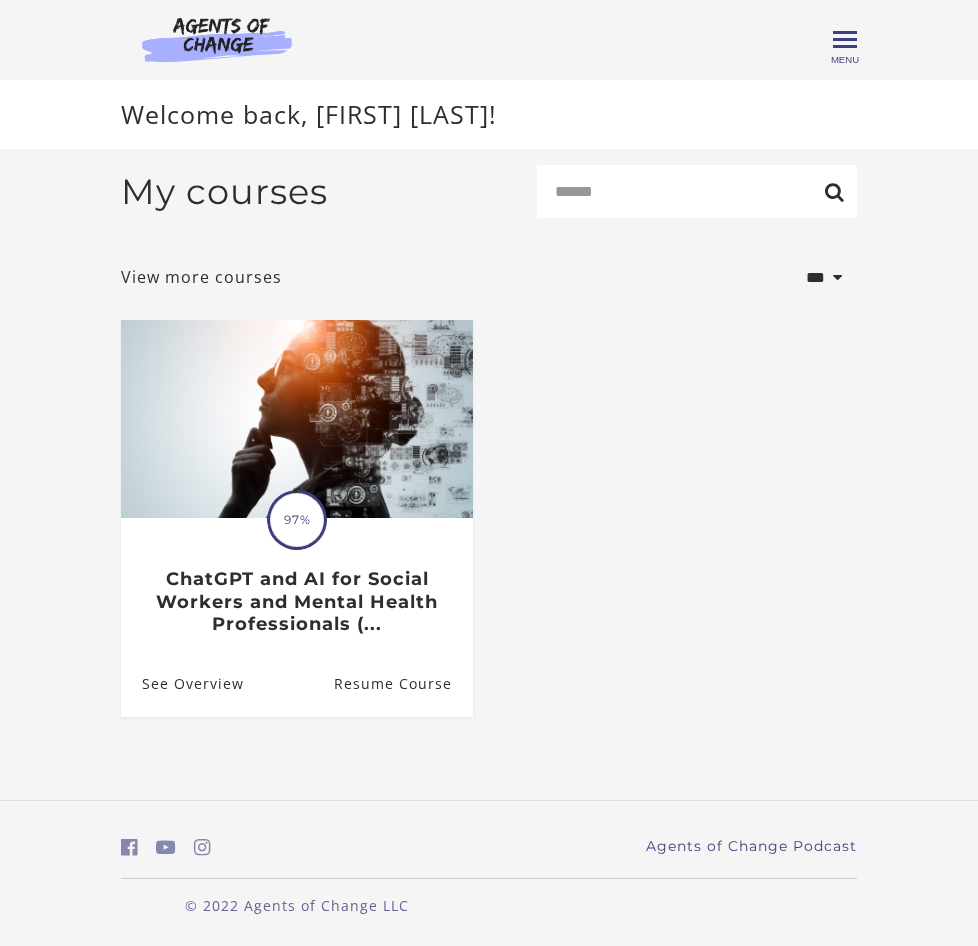 scroll, scrollTop: 0, scrollLeft: 0, axis: both 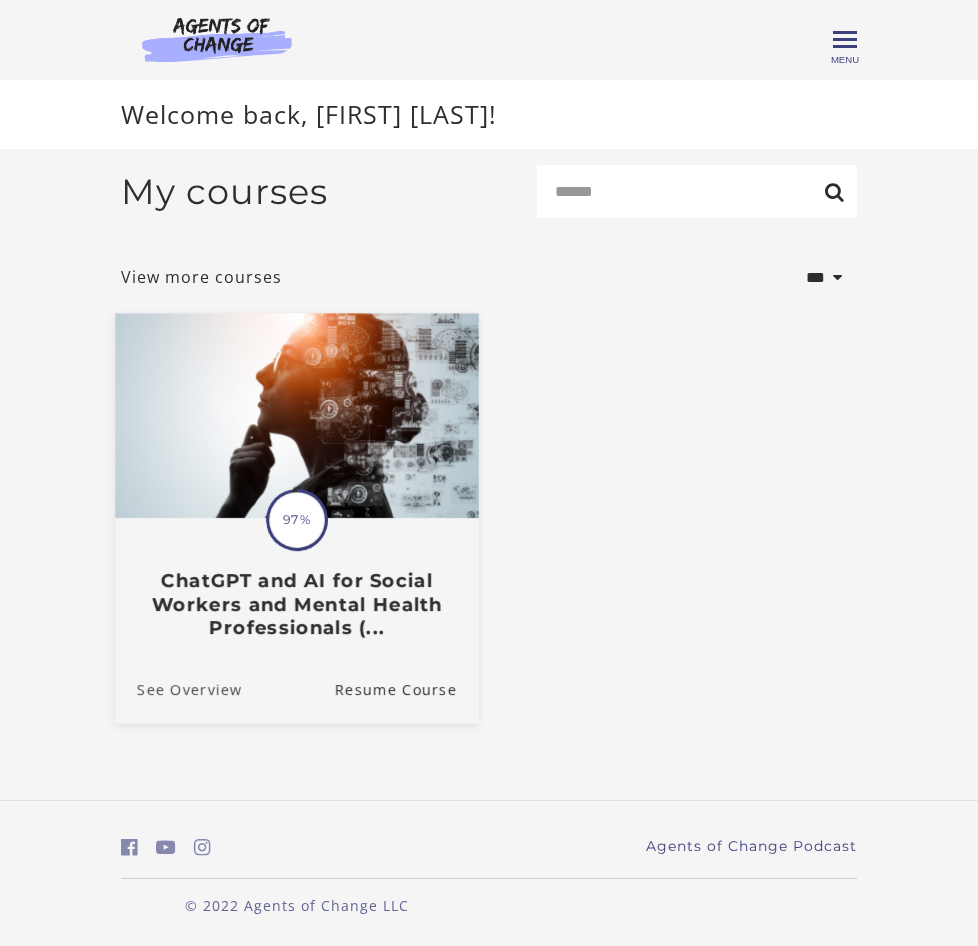 click on "See Overview" at bounding box center (178, 689) 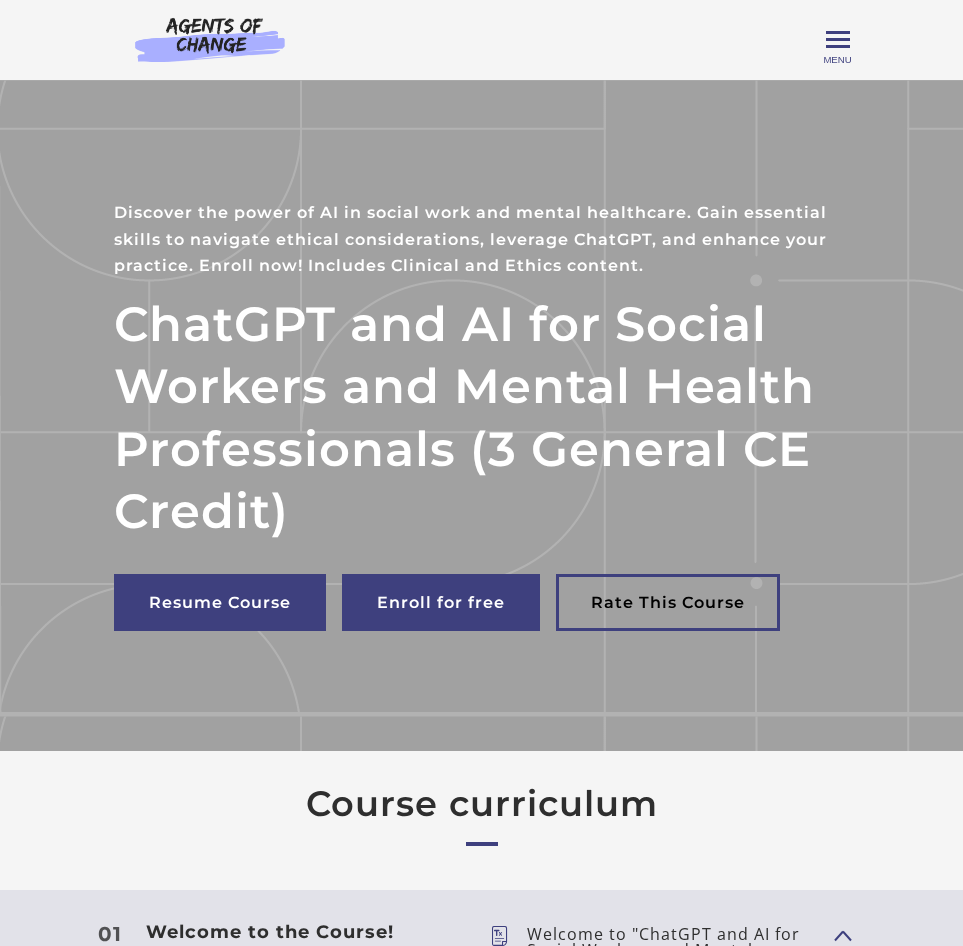 scroll, scrollTop: 0, scrollLeft: 0, axis: both 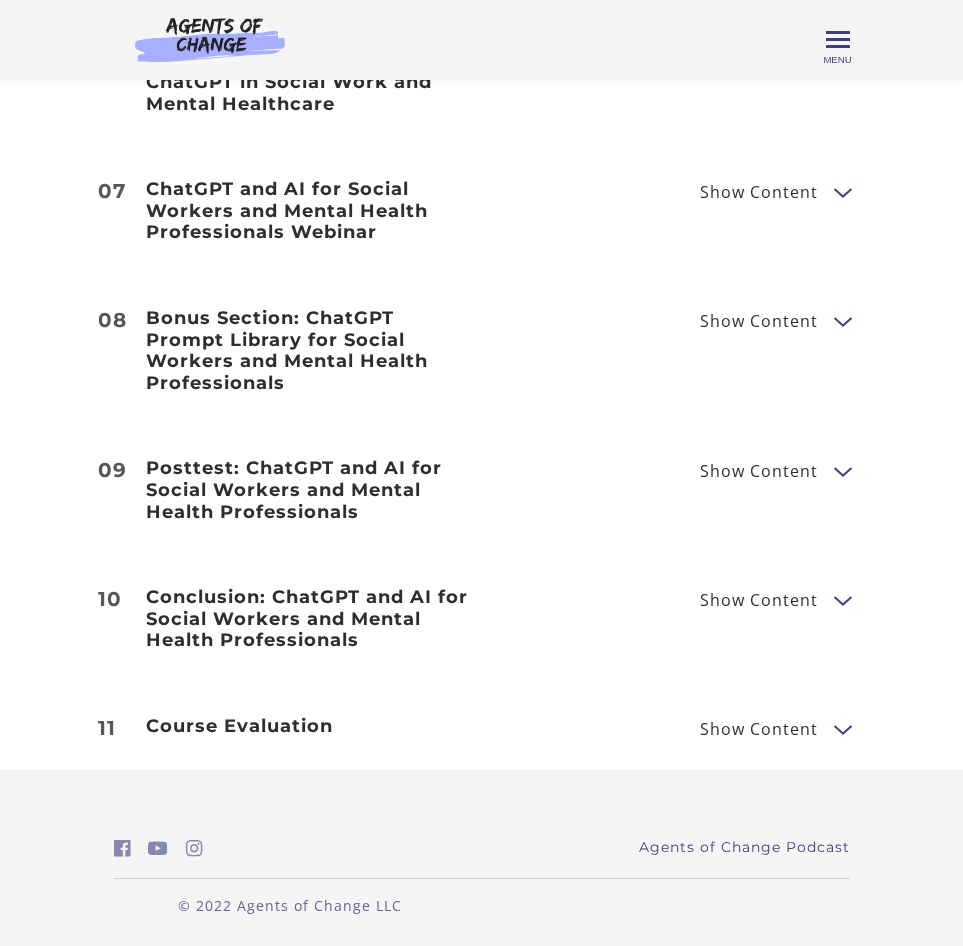 click on "Show Content" at bounding box center (759, 729) 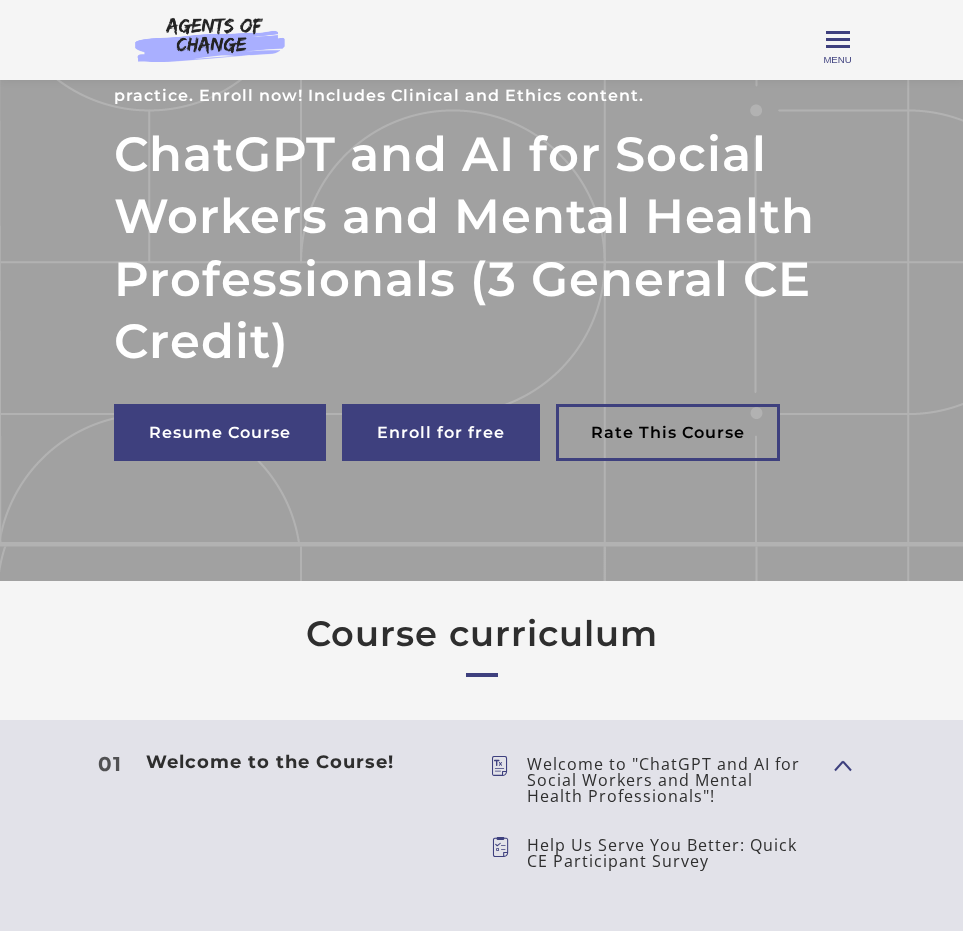 scroll, scrollTop: 0, scrollLeft: 0, axis: both 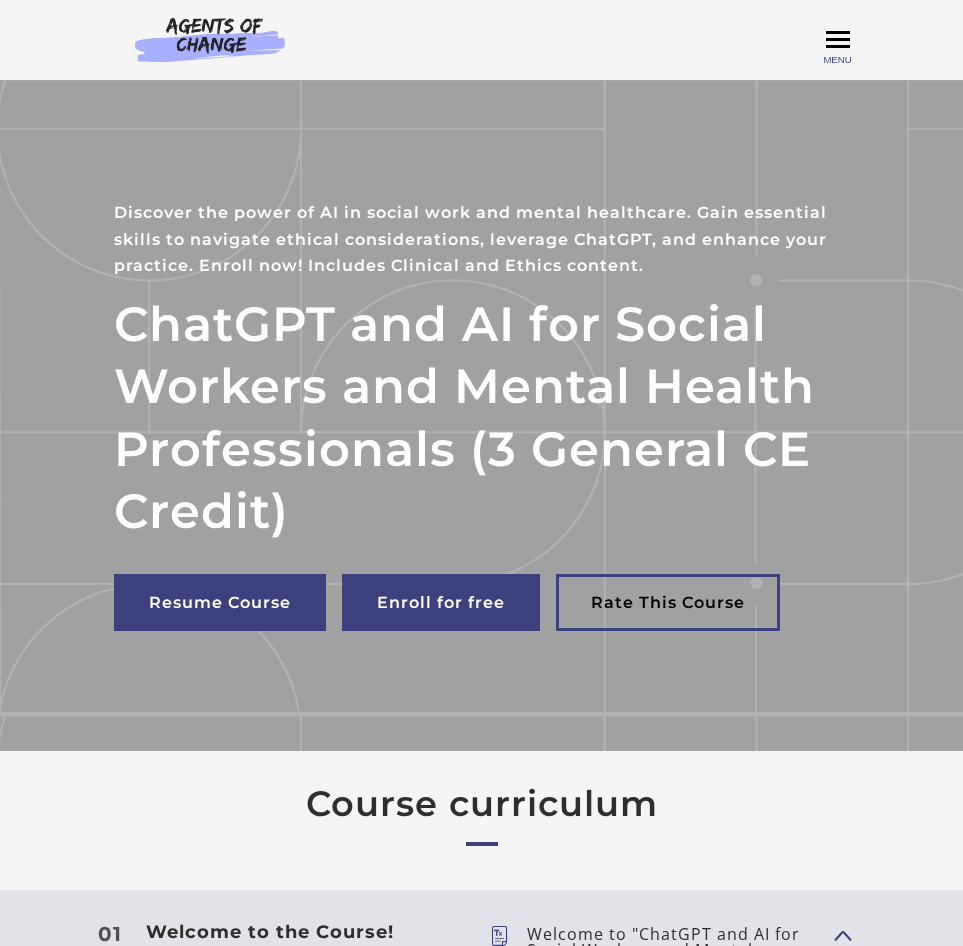 click on "Toggle menu" at bounding box center (838, 39) 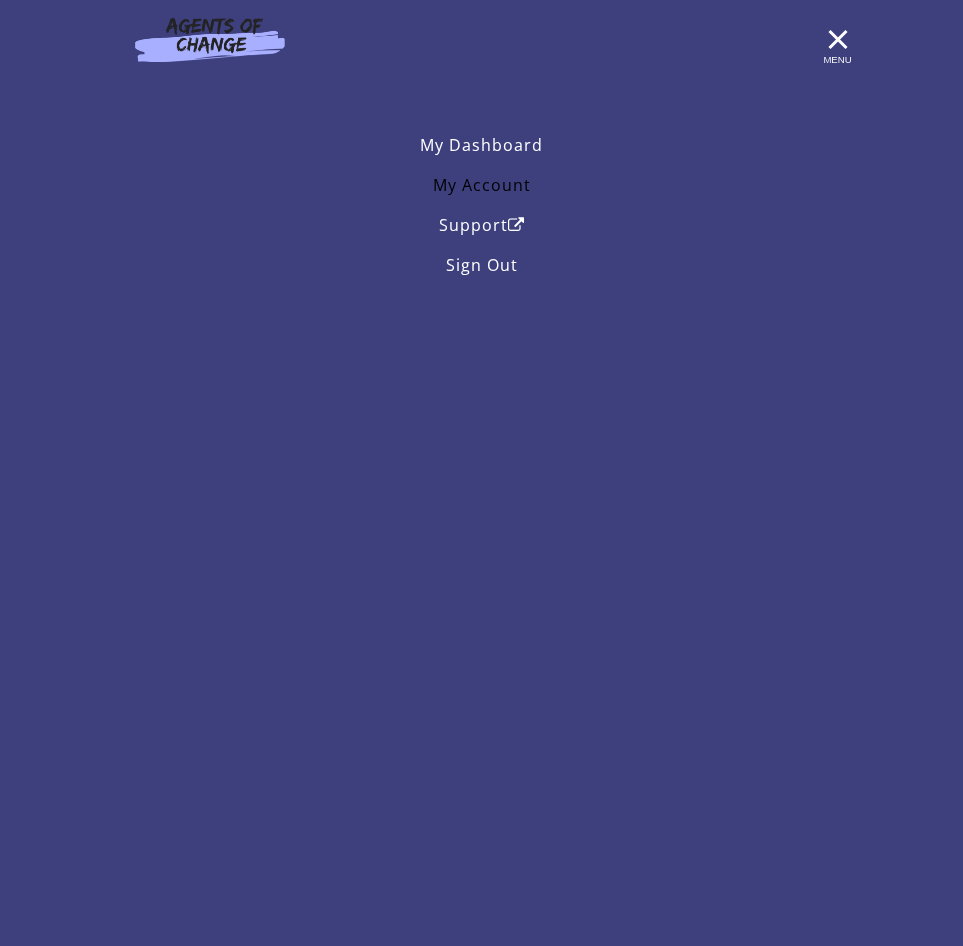click on "My Account" at bounding box center [482, 185] 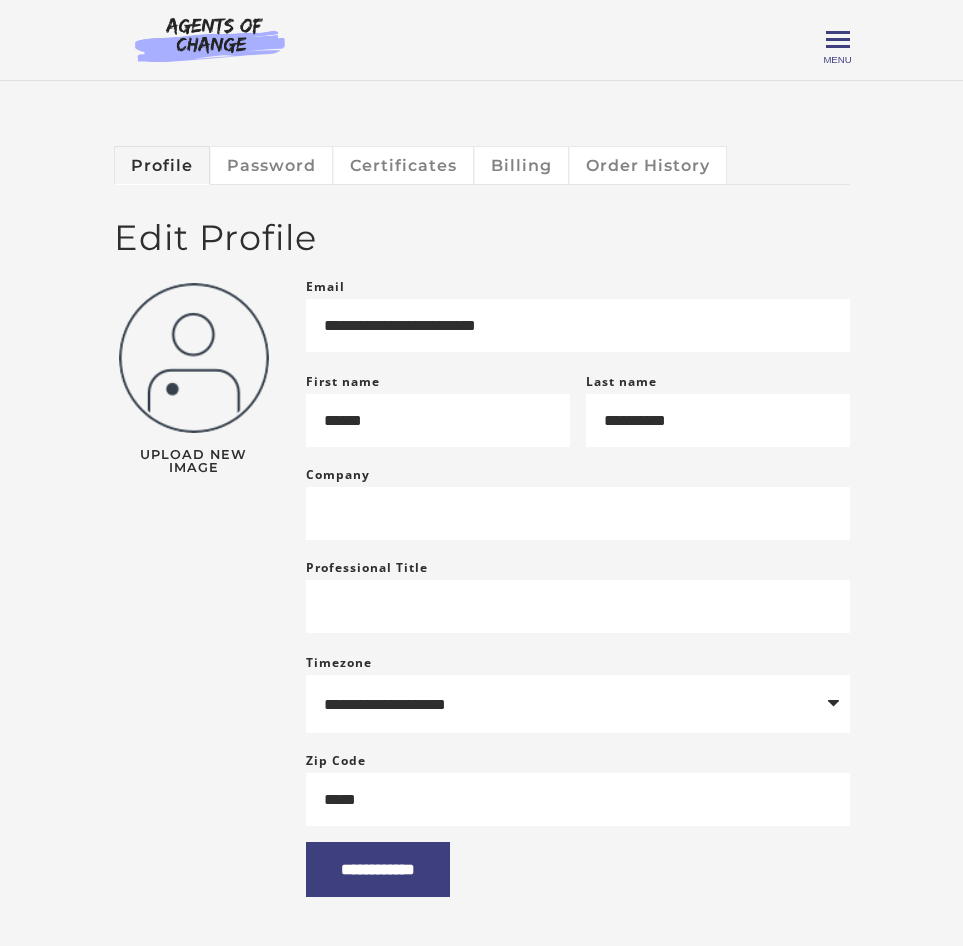scroll, scrollTop: 0, scrollLeft: 0, axis: both 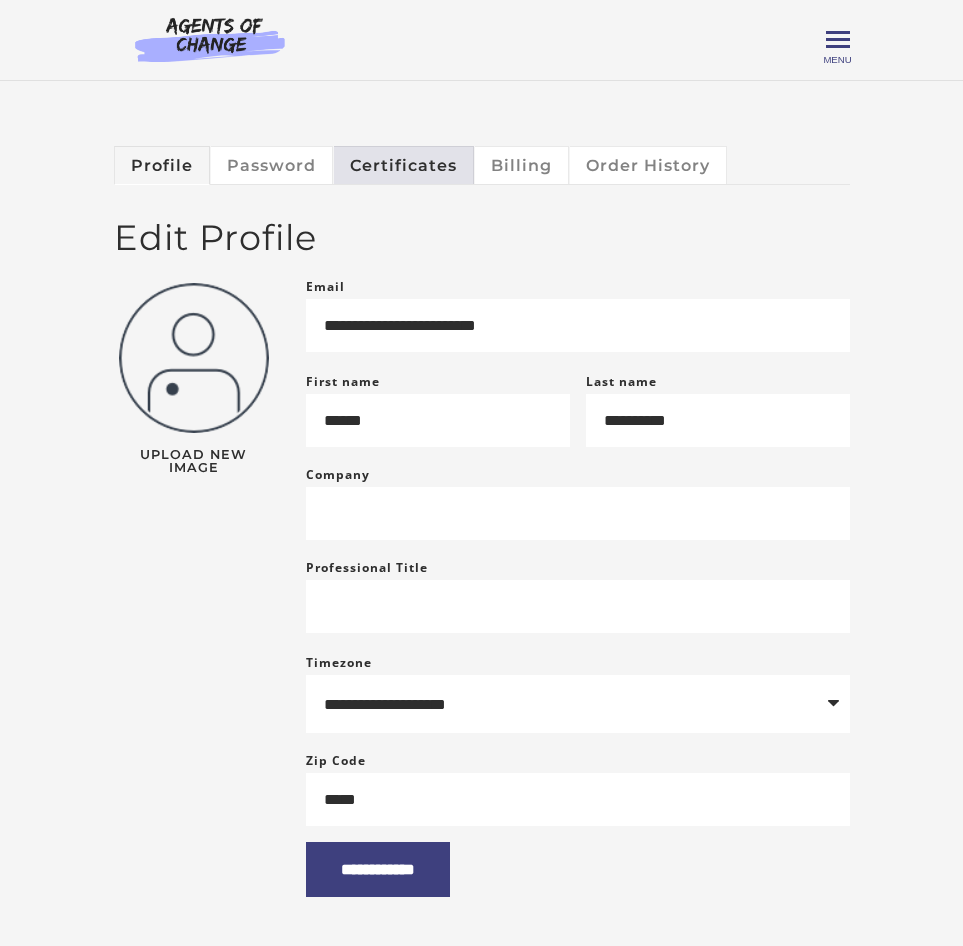 click on "Certificates" at bounding box center [404, 165] 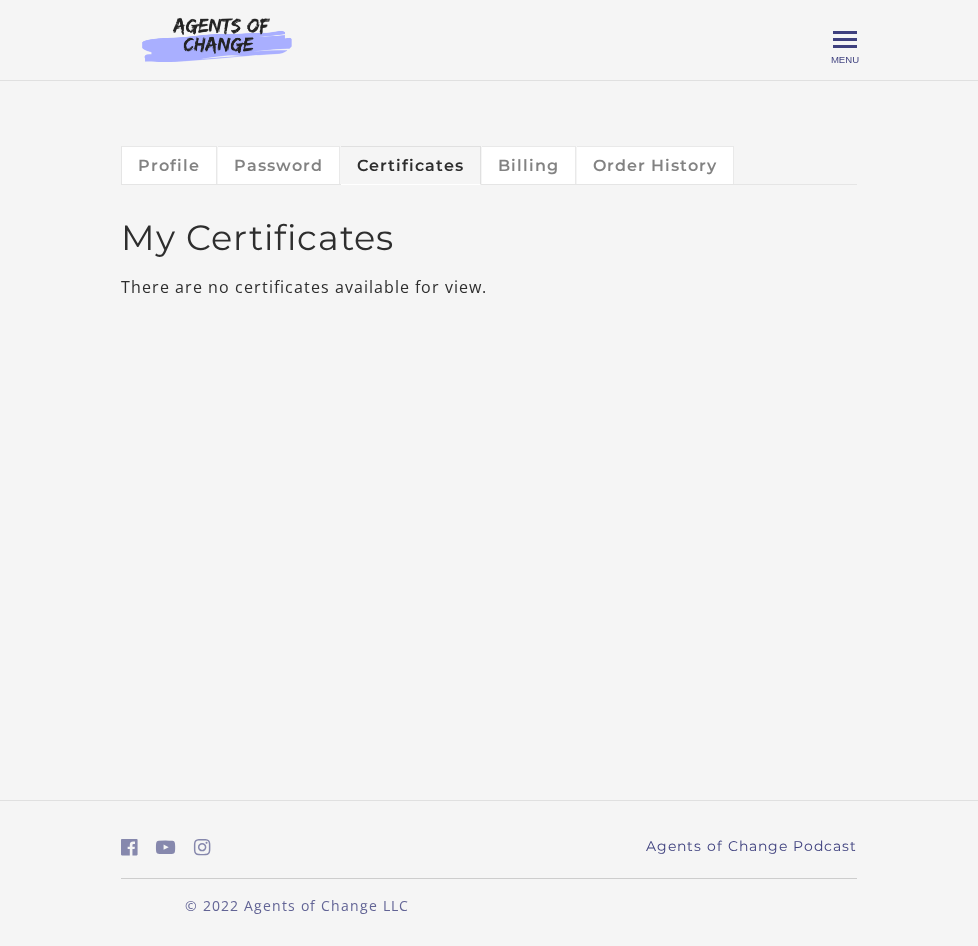 scroll, scrollTop: 0, scrollLeft: 0, axis: both 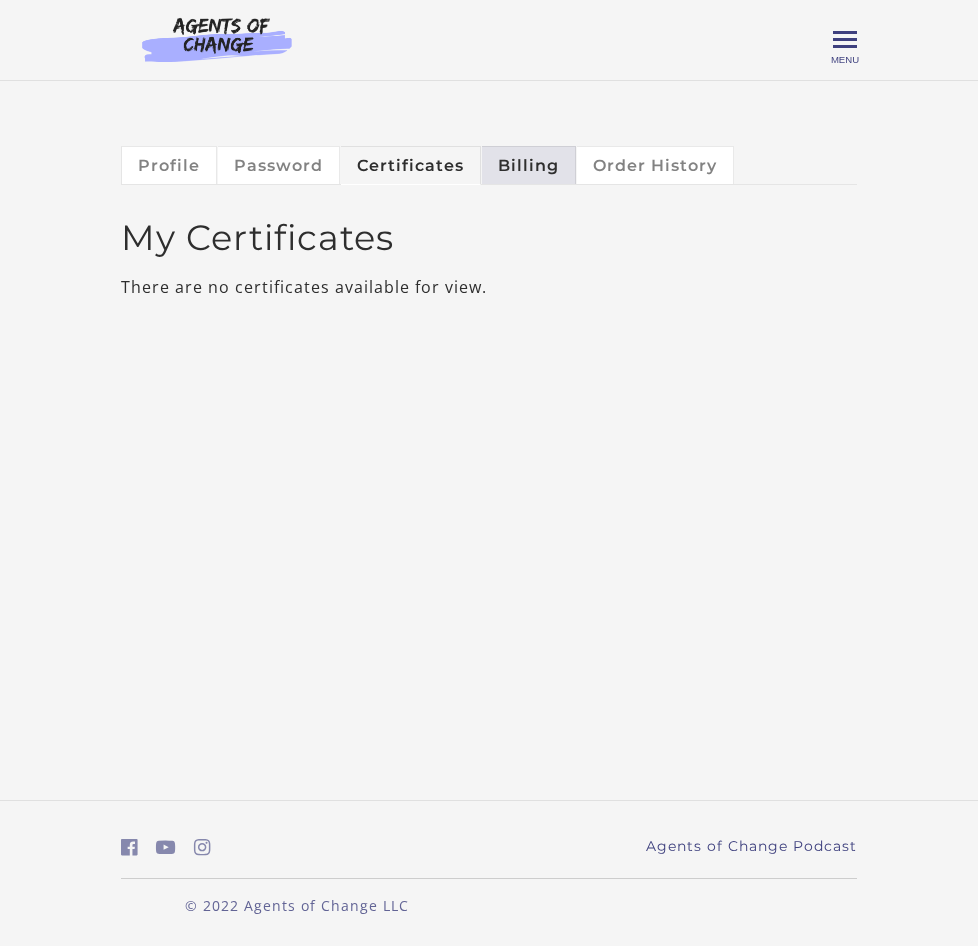 click on "Billing" at bounding box center (529, 165) 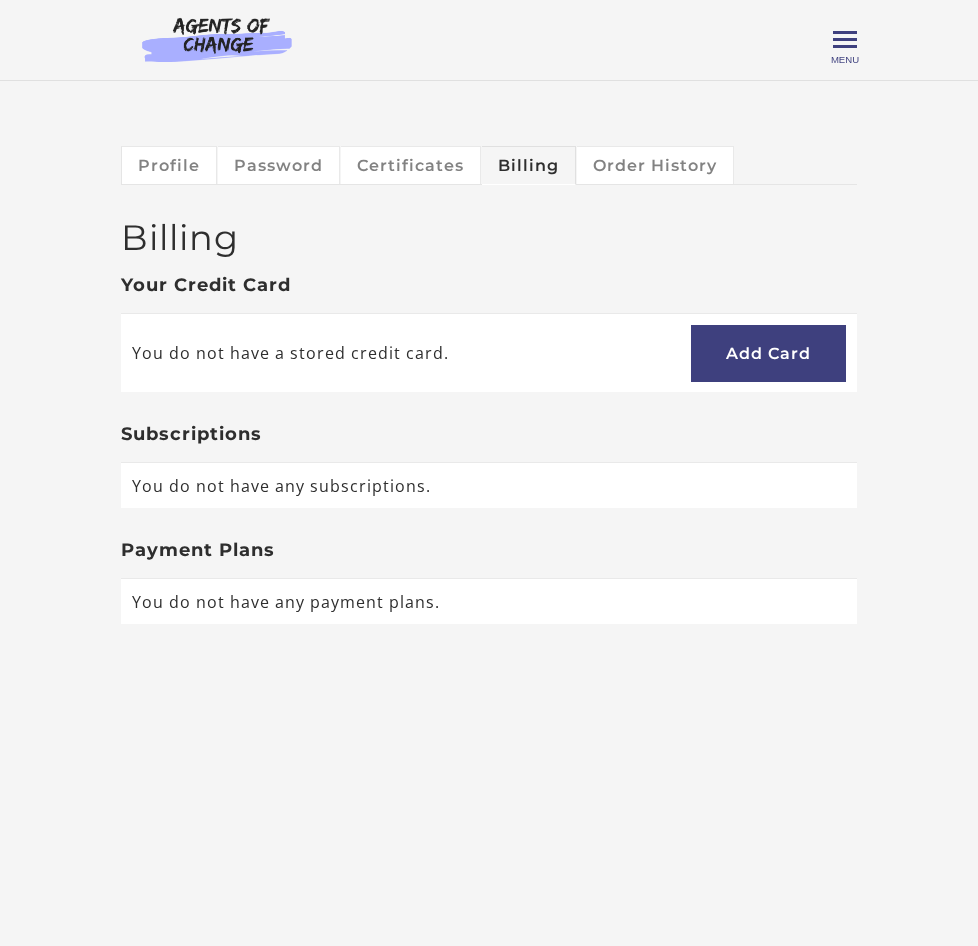 scroll, scrollTop: 0, scrollLeft: 0, axis: both 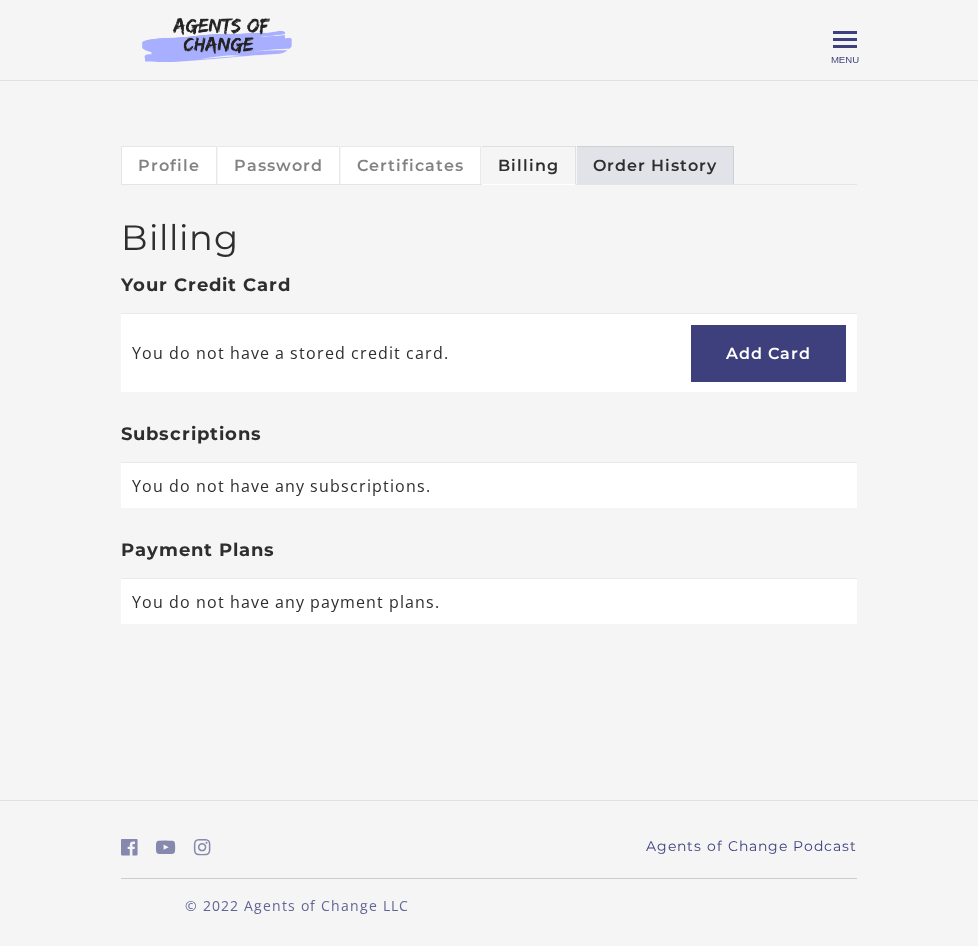 click on "Order History" at bounding box center [655, 165] 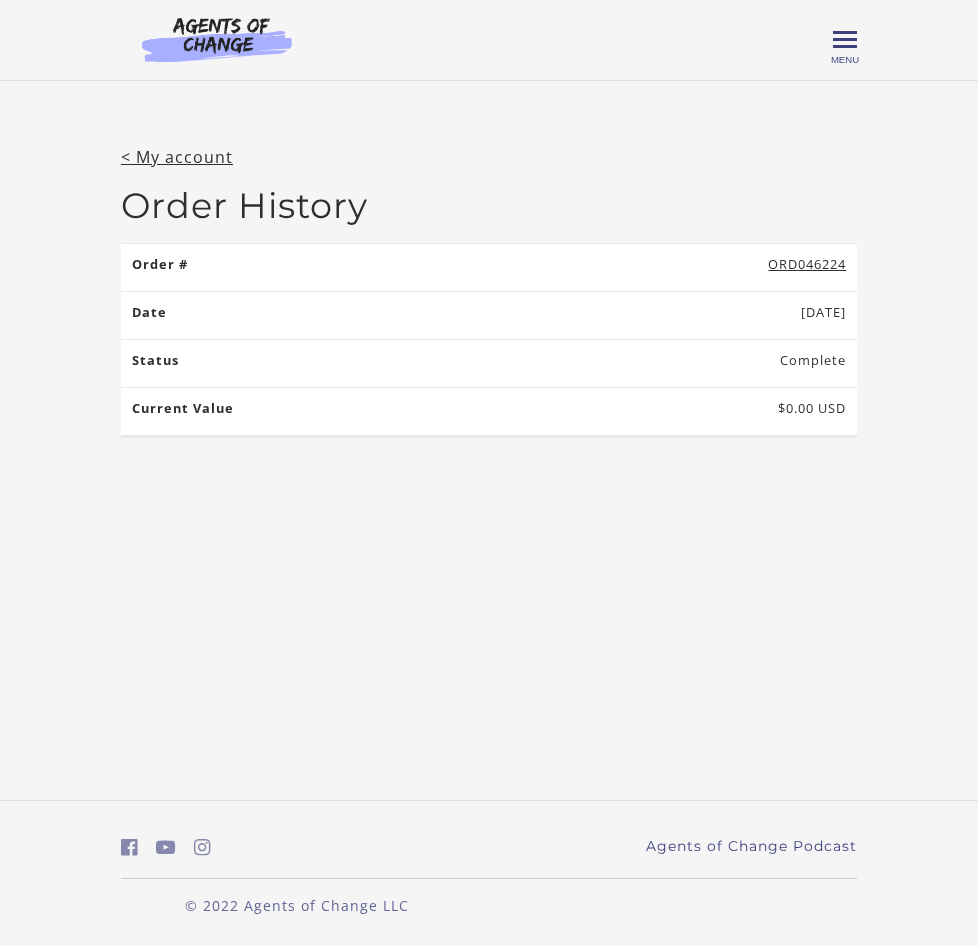 scroll, scrollTop: 0, scrollLeft: 0, axis: both 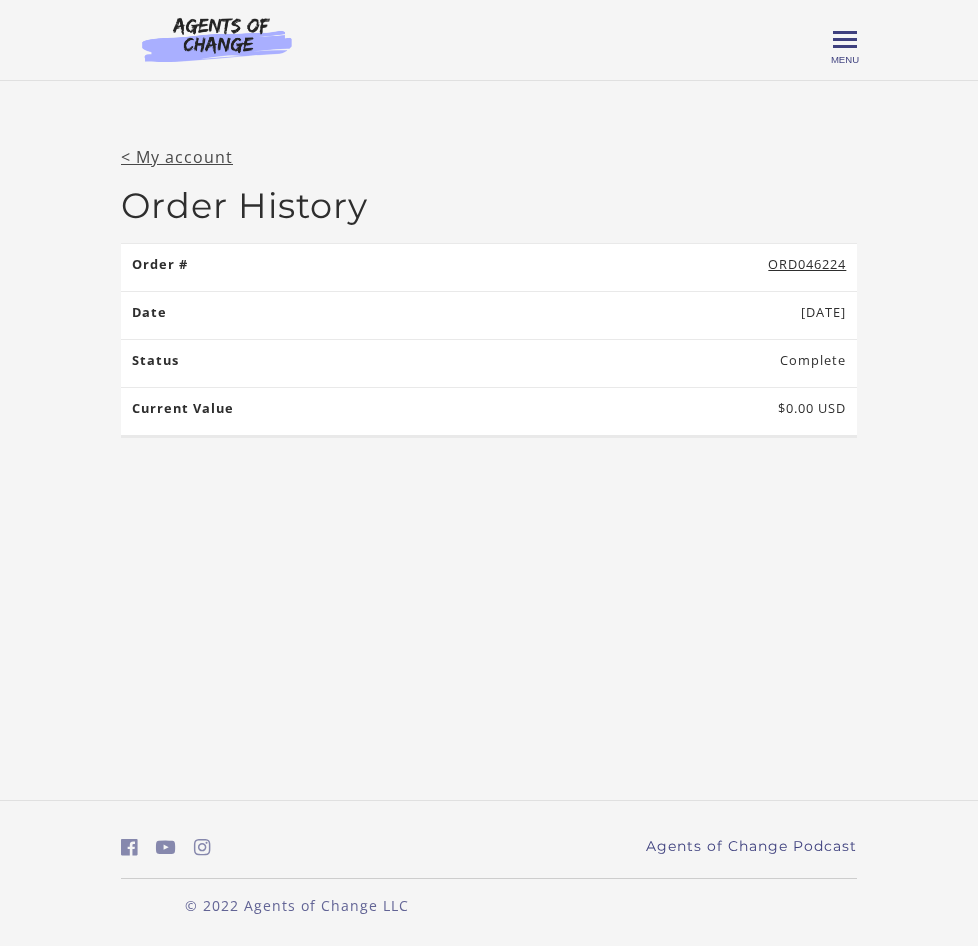 click on "< My account" at bounding box center (177, 157) 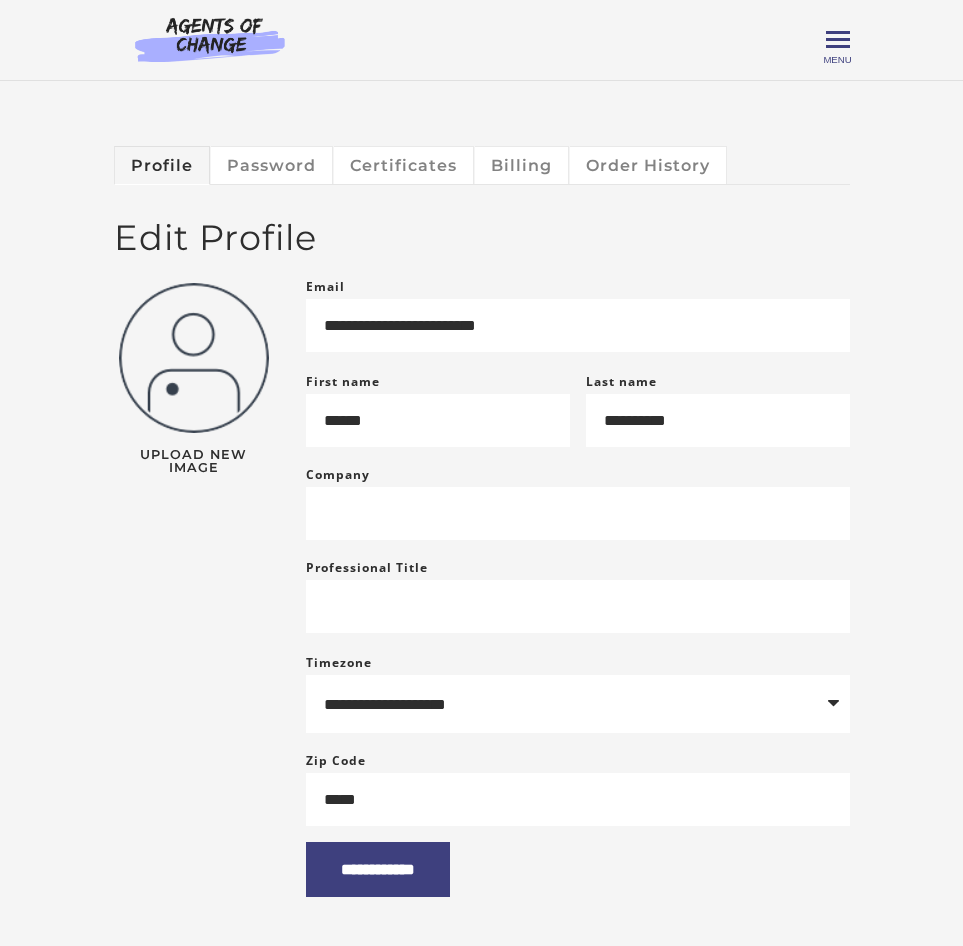 scroll, scrollTop: 0, scrollLeft: 0, axis: both 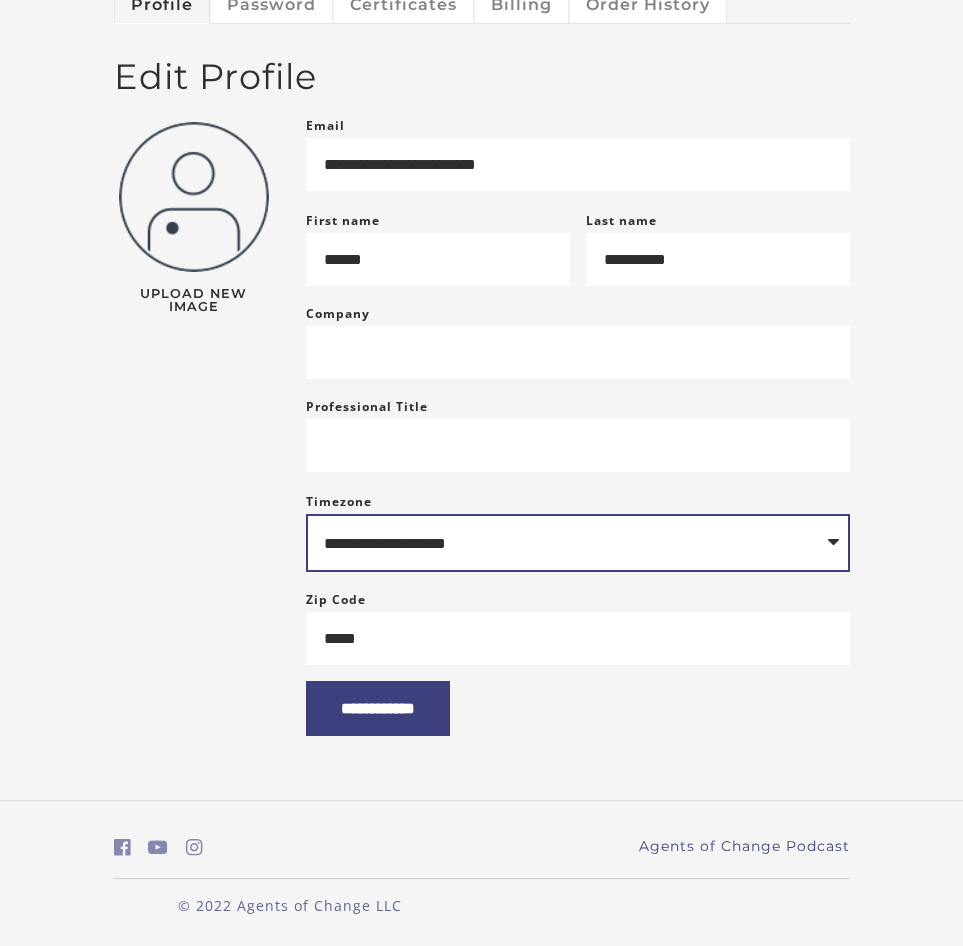 click on "**********" at bounding box center [578, 543] 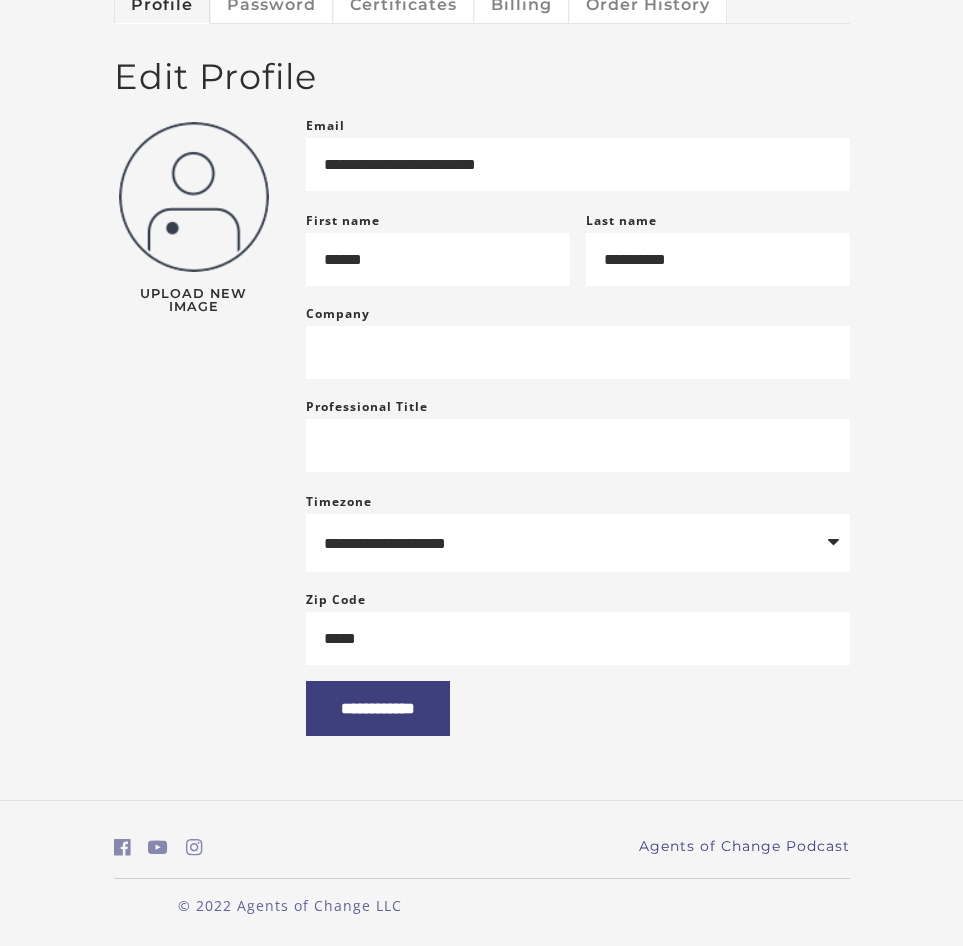 click on "Upload New Image" at bounding box center [194, 417] 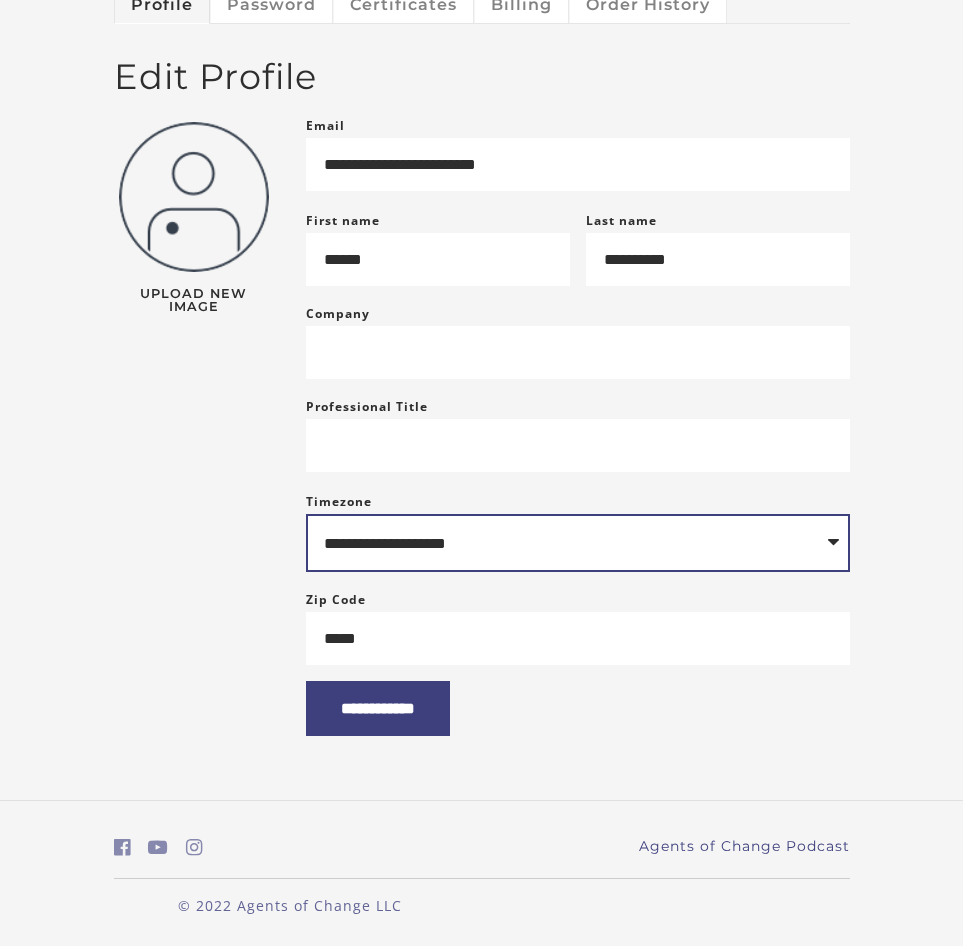 click on "**********" at bounding box center (578, 543) 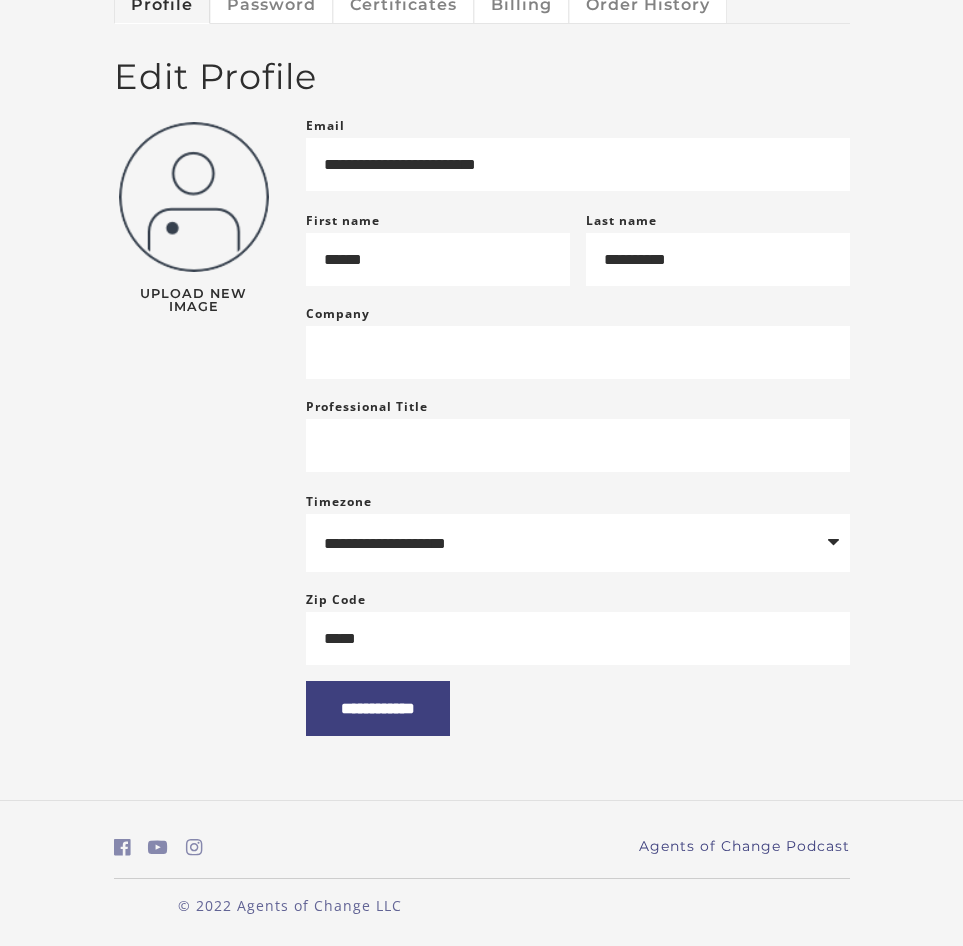 drag, startPoint x: 114, startPoint y: 474, endPoint x: 124, endPoint y: 469, distance: 11.18034 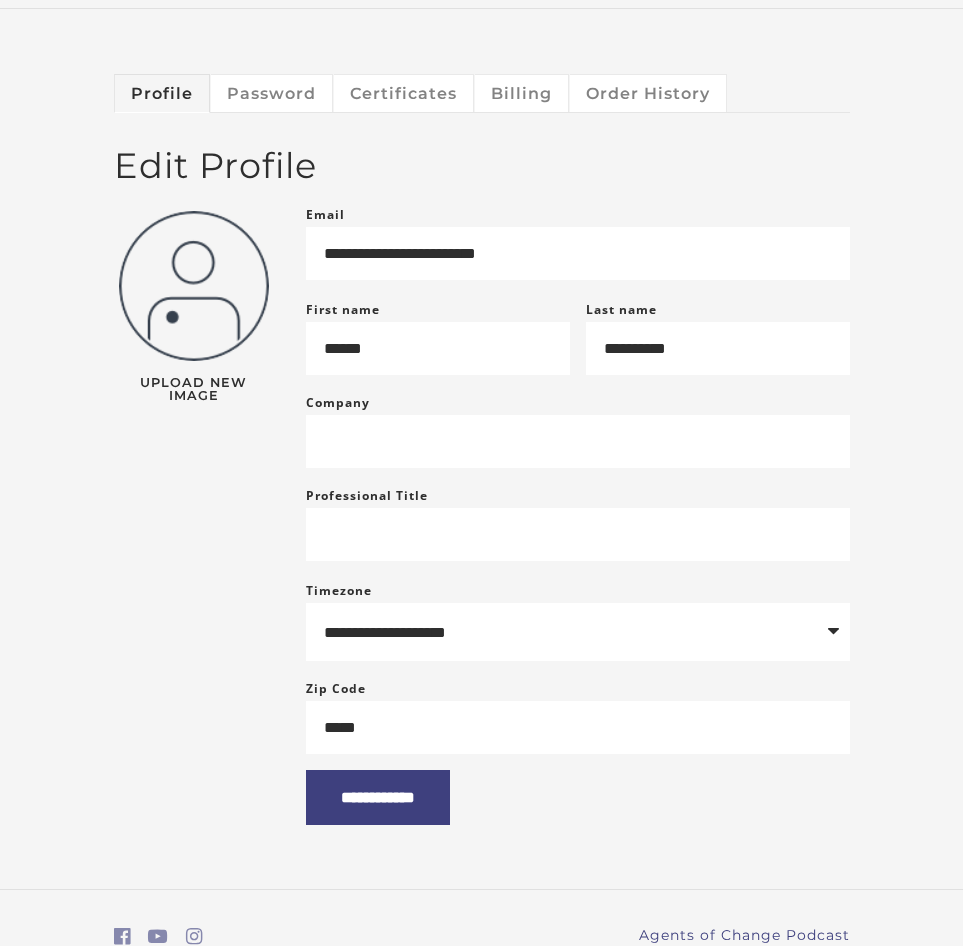 scroll, scrollTop: 0, scrollLeft: 0, axis: both 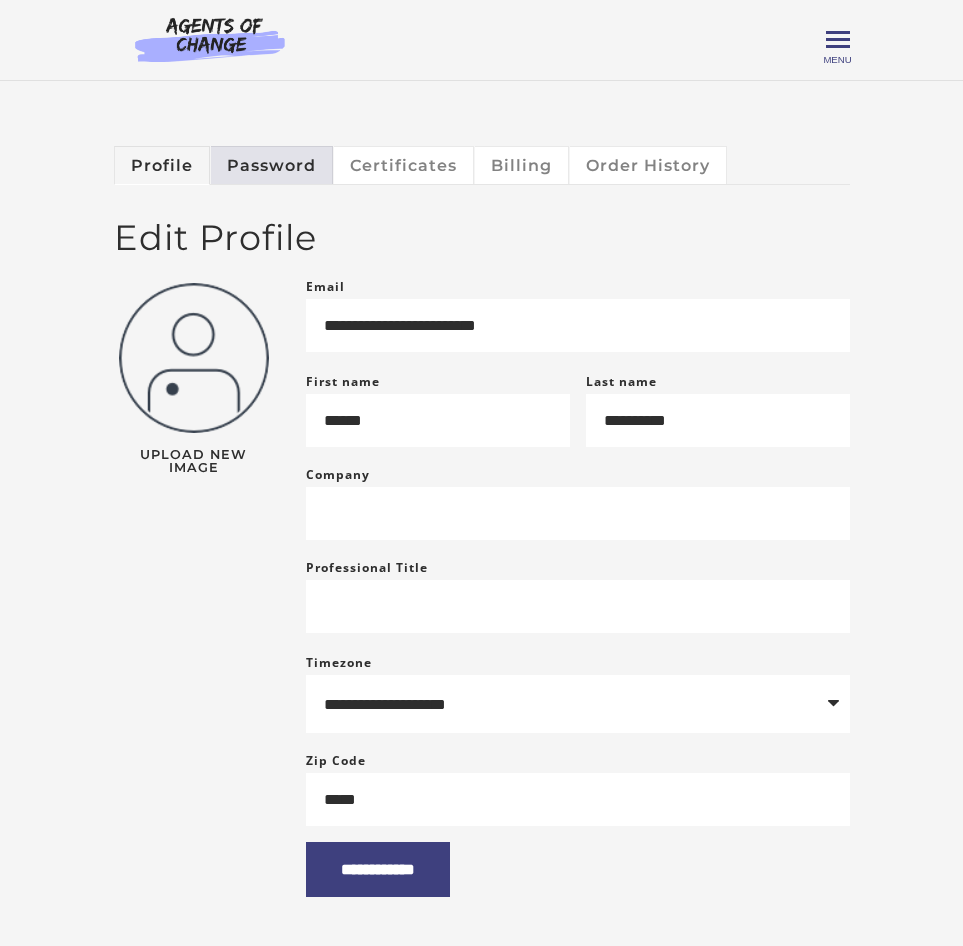 click on "Password" at bounding box center (272, 165) 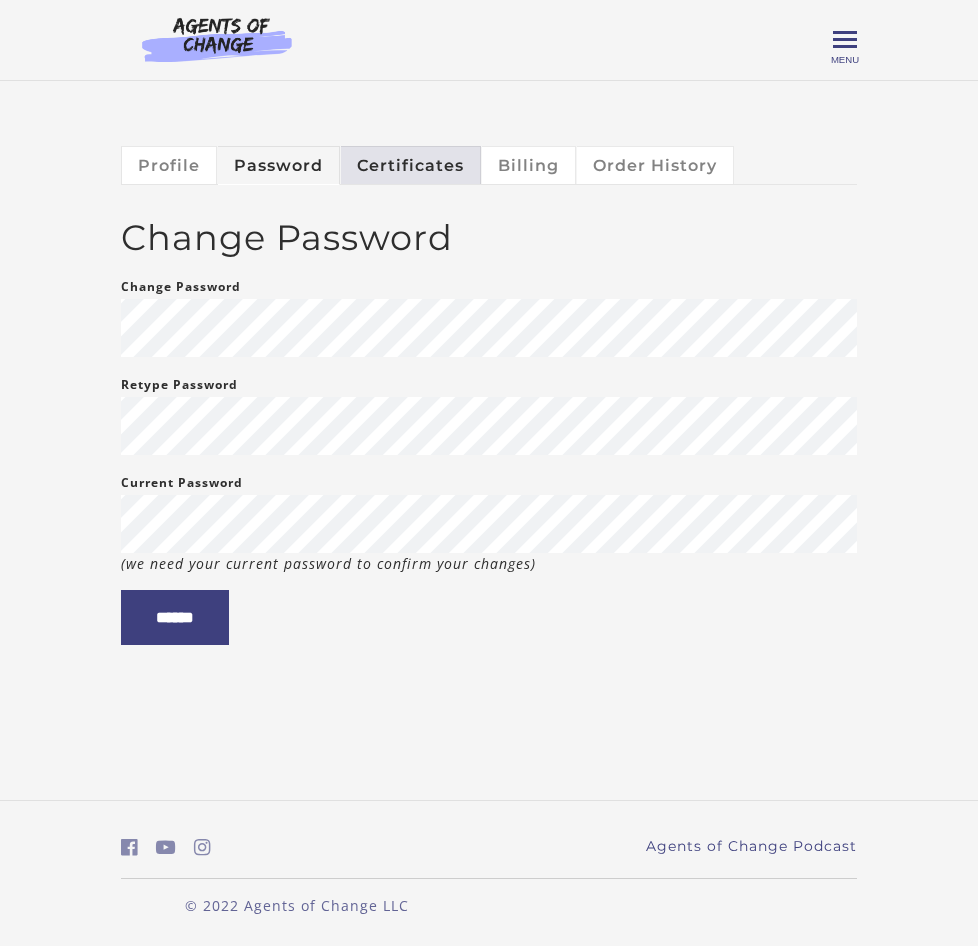 scroll, scrollTop: 0, scrollLeft: 0, axis: both 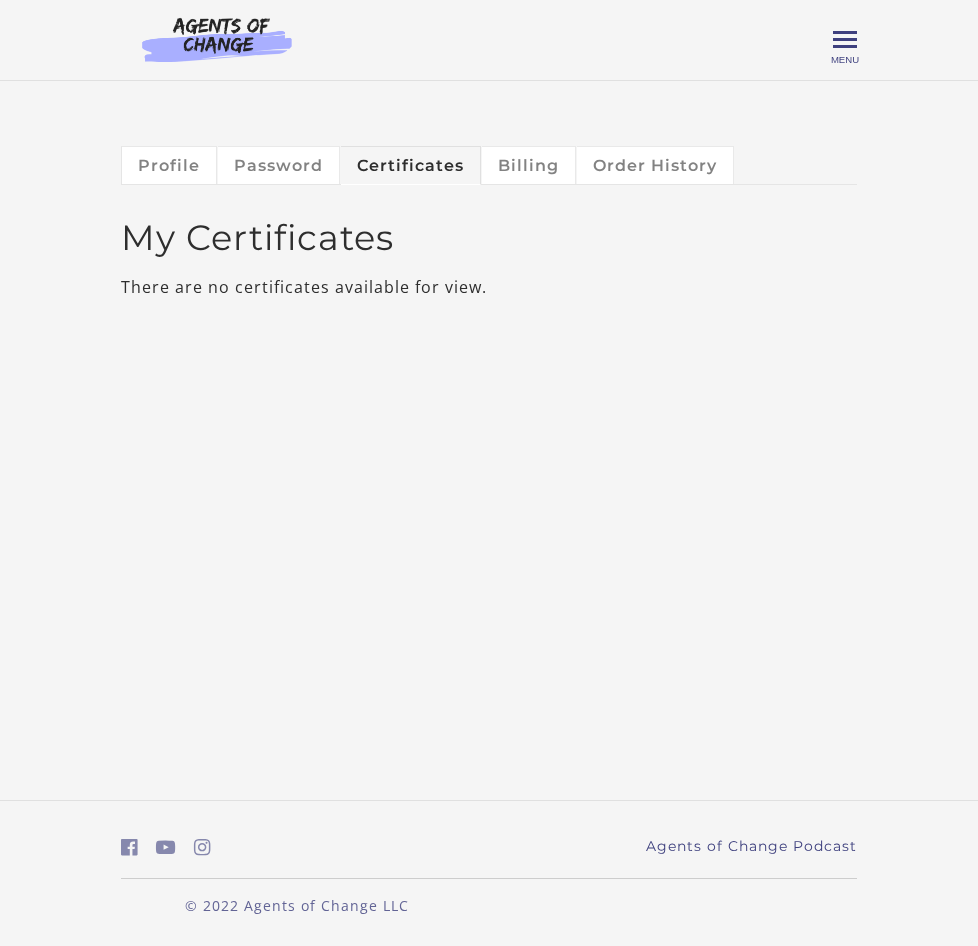 click at bounding box center (217, 39) 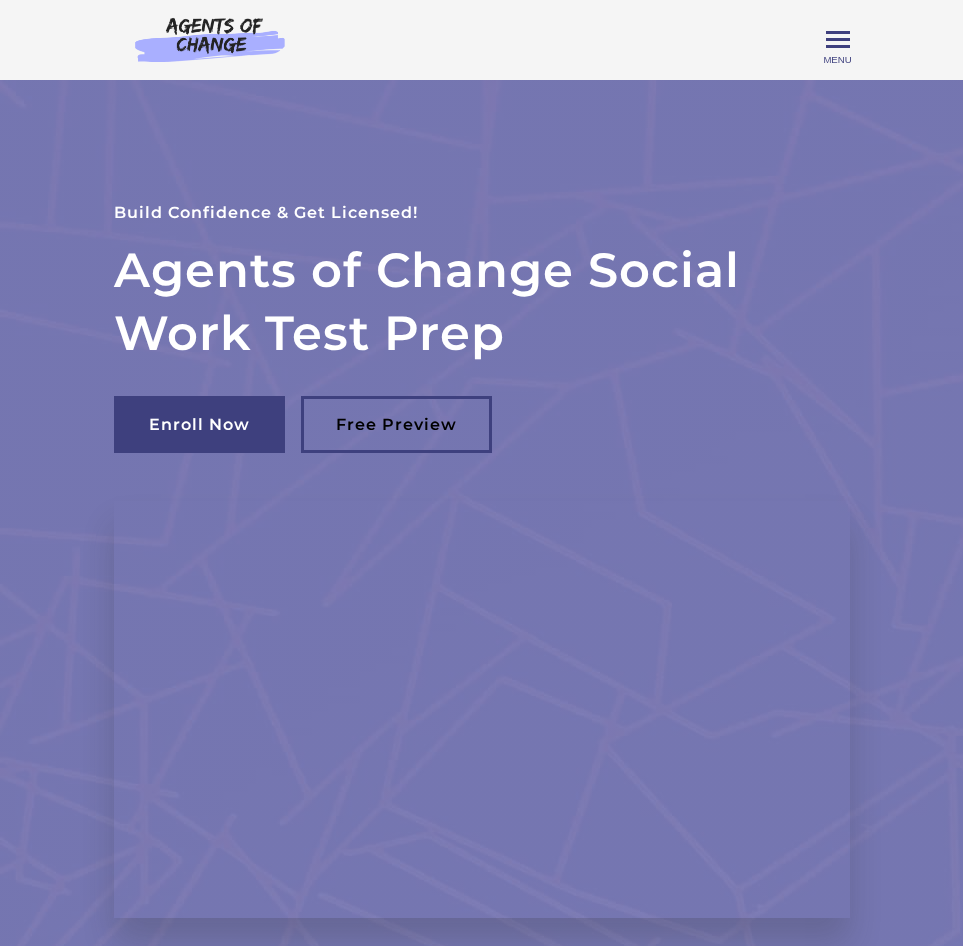 scroll, scrollTop: 0, scrollLeft: 0, axis: both 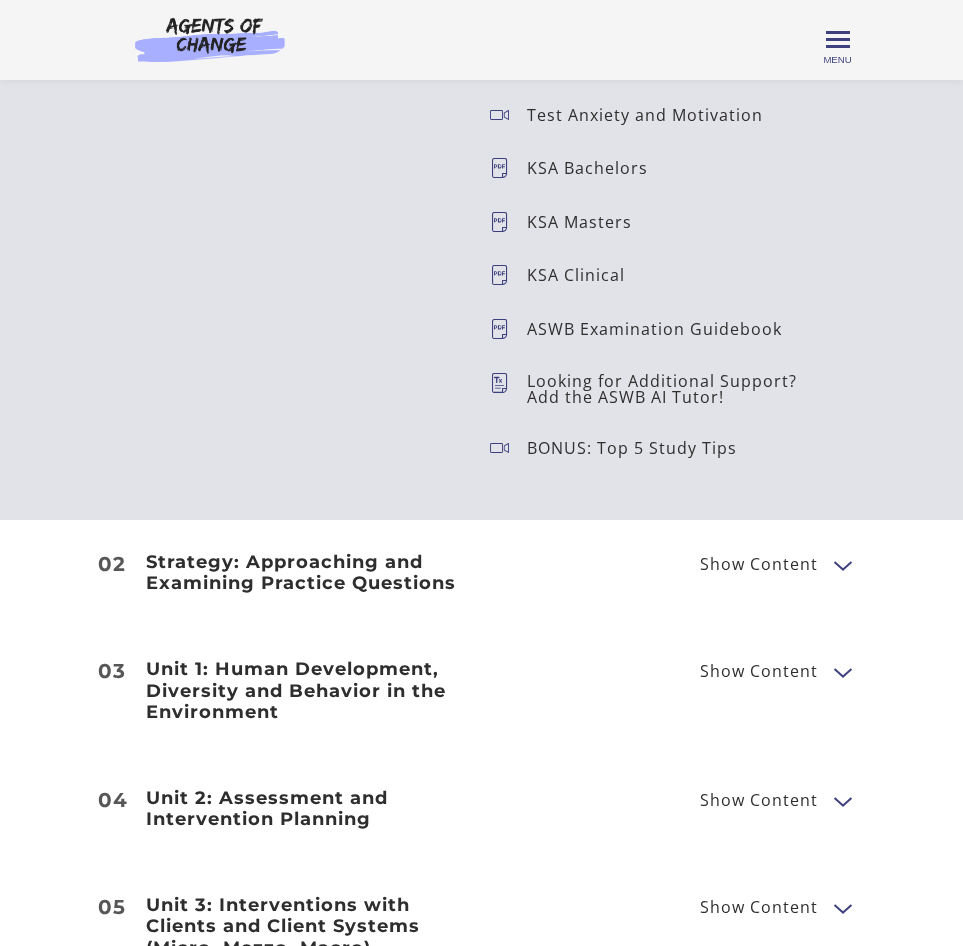 click on "01
Getting Started: Studying for Success
Show Content
Welcome to Agents of Change!
FREE PREVIEW
Download the Agents of Change Mobile App!" at bounding box center [481, 54] 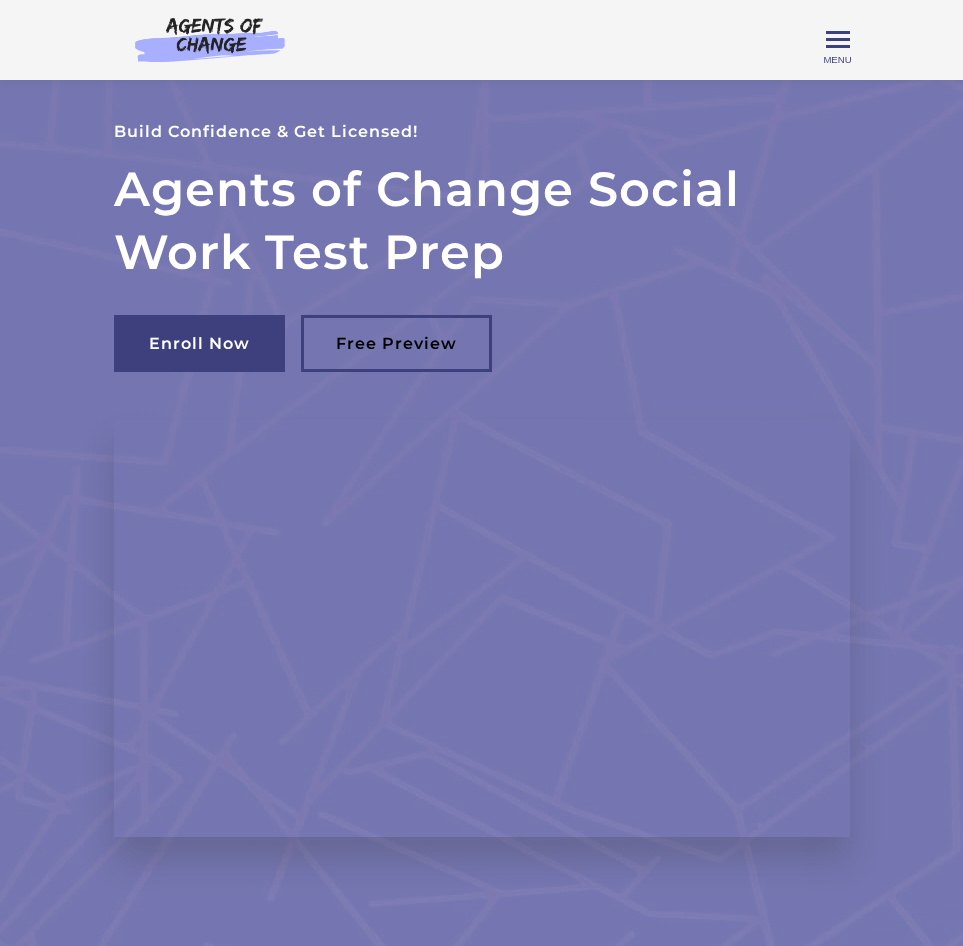 scroll, scrollTop: 0, scrollLeft: 0, axis: both 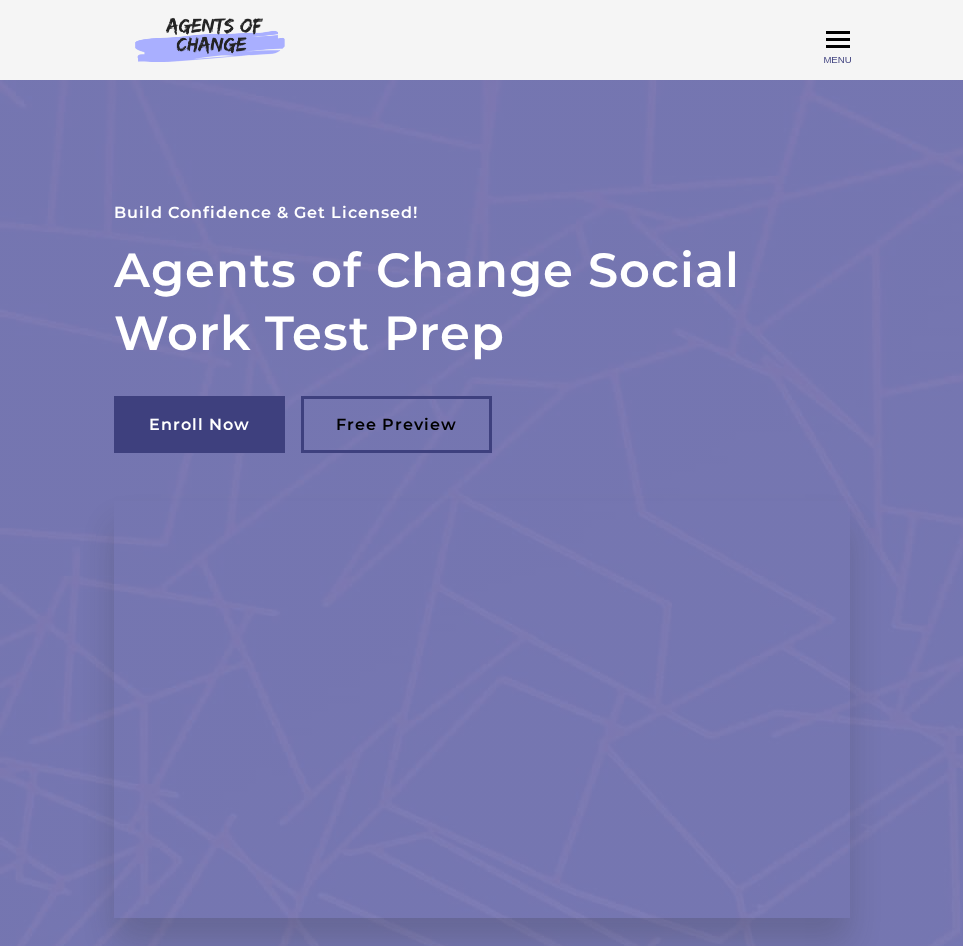 click on "Toggle menu" at bounding box center [838, 39] 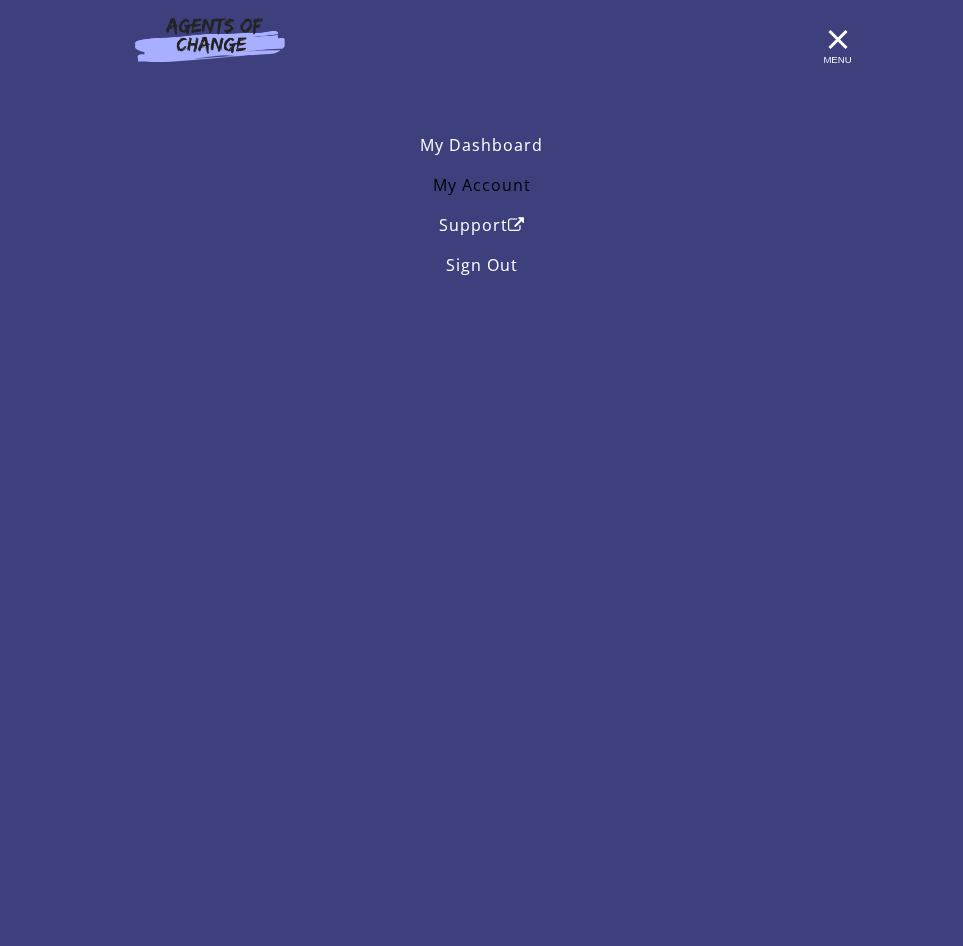 click on "My Account" at bounding box center [482, 185] 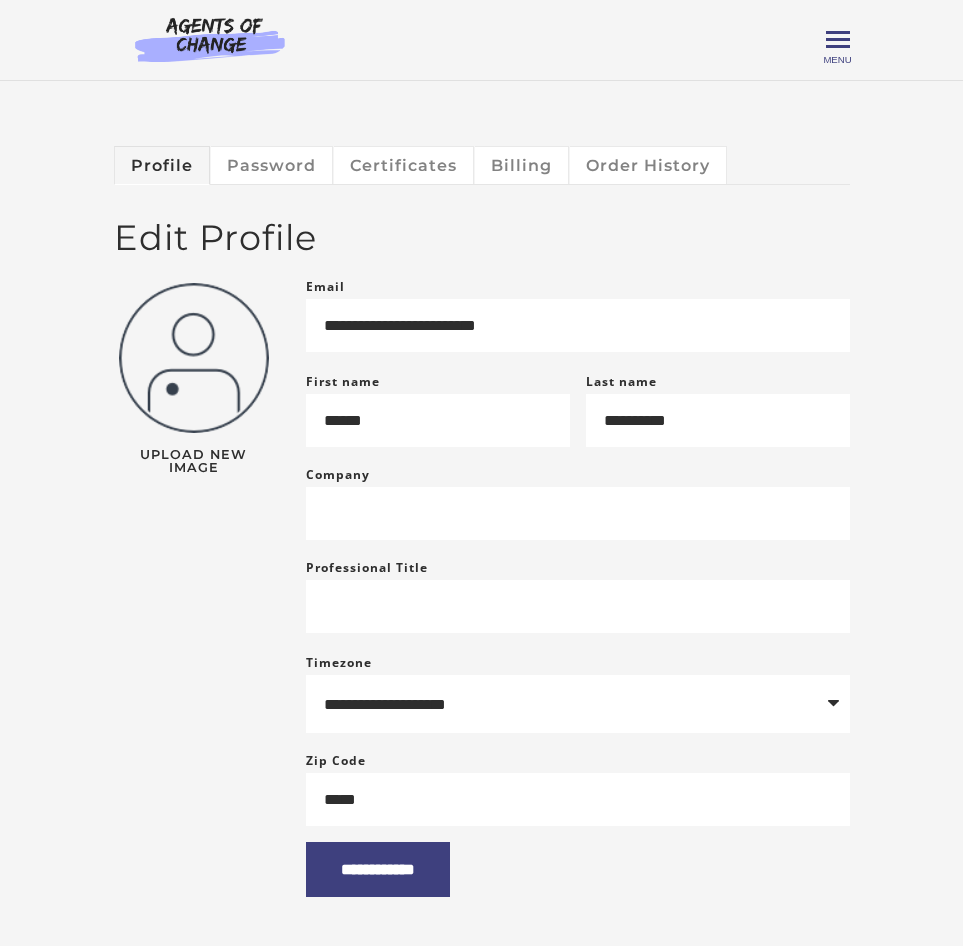 scroll, scrollTop: 0, scrollLeft: 0, axis: both 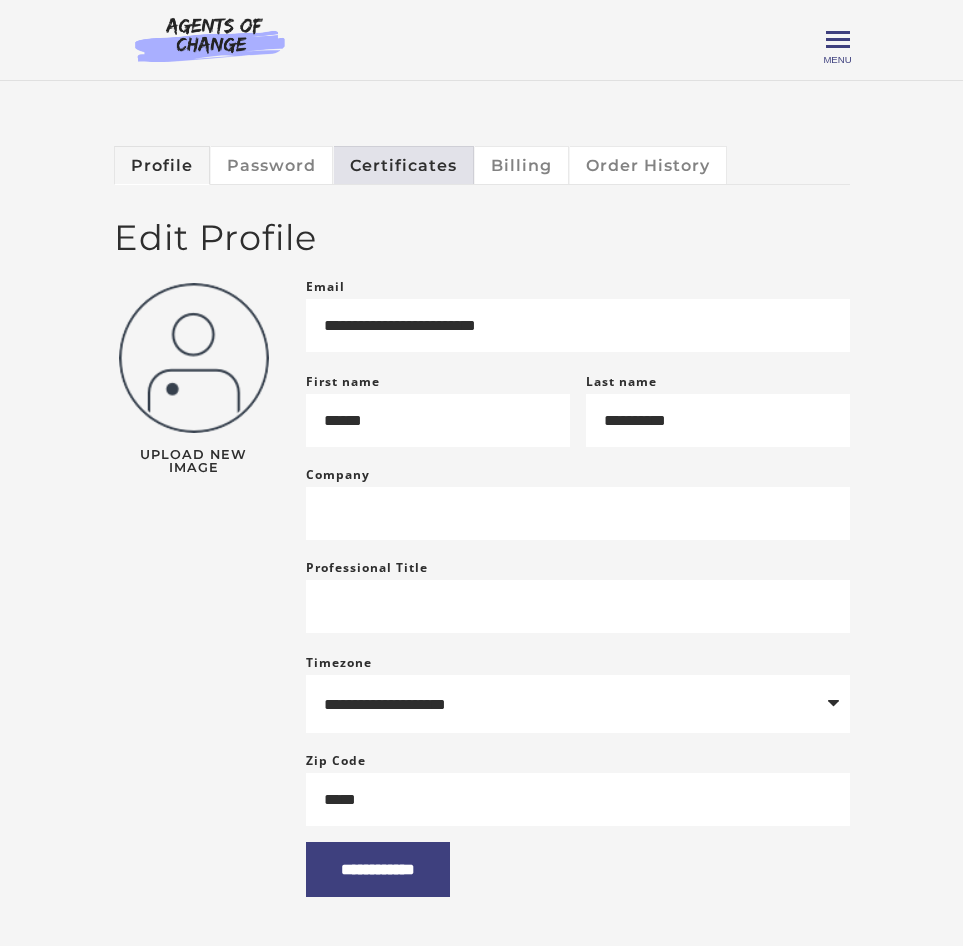 click on "Certificates" at bounding box center (404, 165) 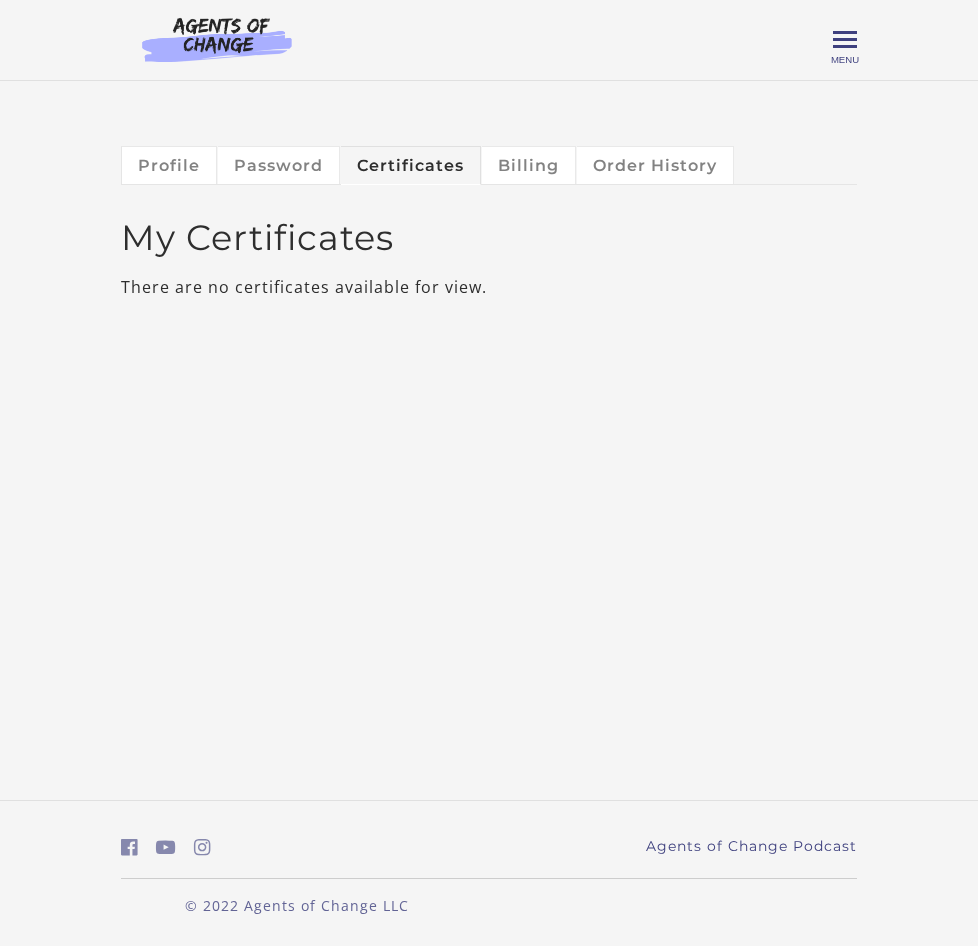 scroll, scrollTop: 0, scrollLeft: 0, axis: both 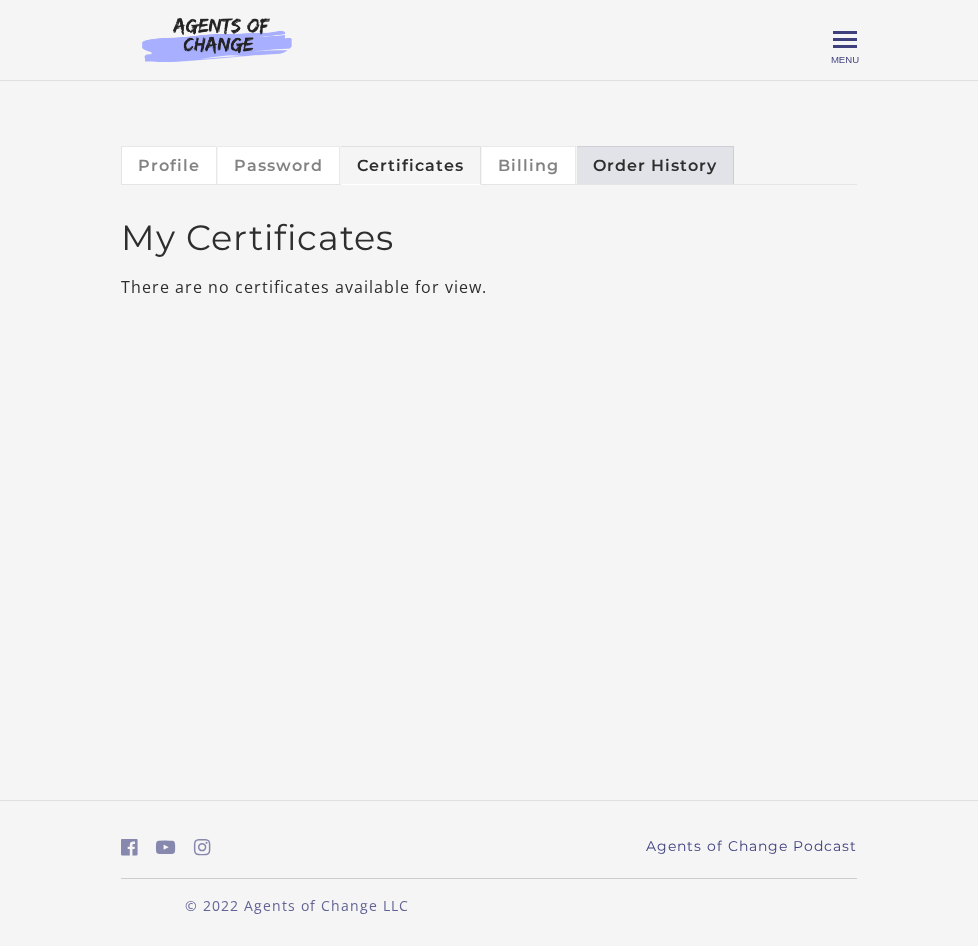 click on "Order History" at bounding box center [655, 165] 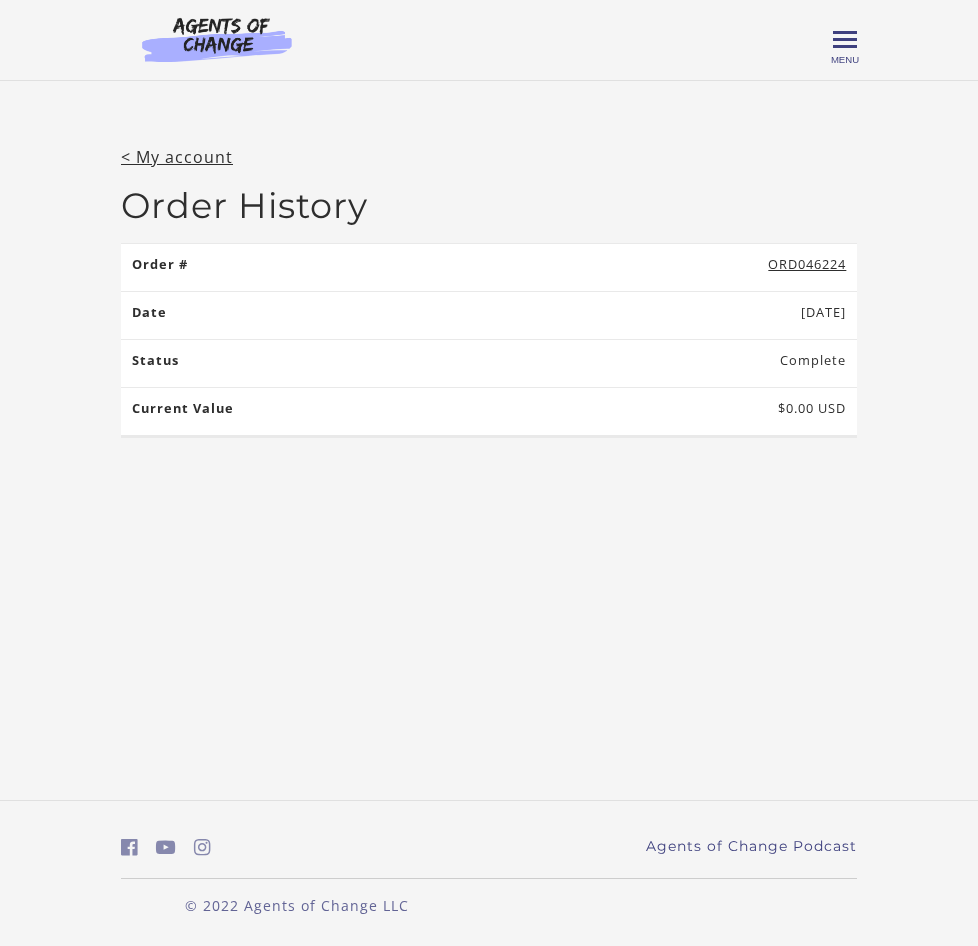 scroll, scrollTop: 0, scrollLeft: 0, axis: both 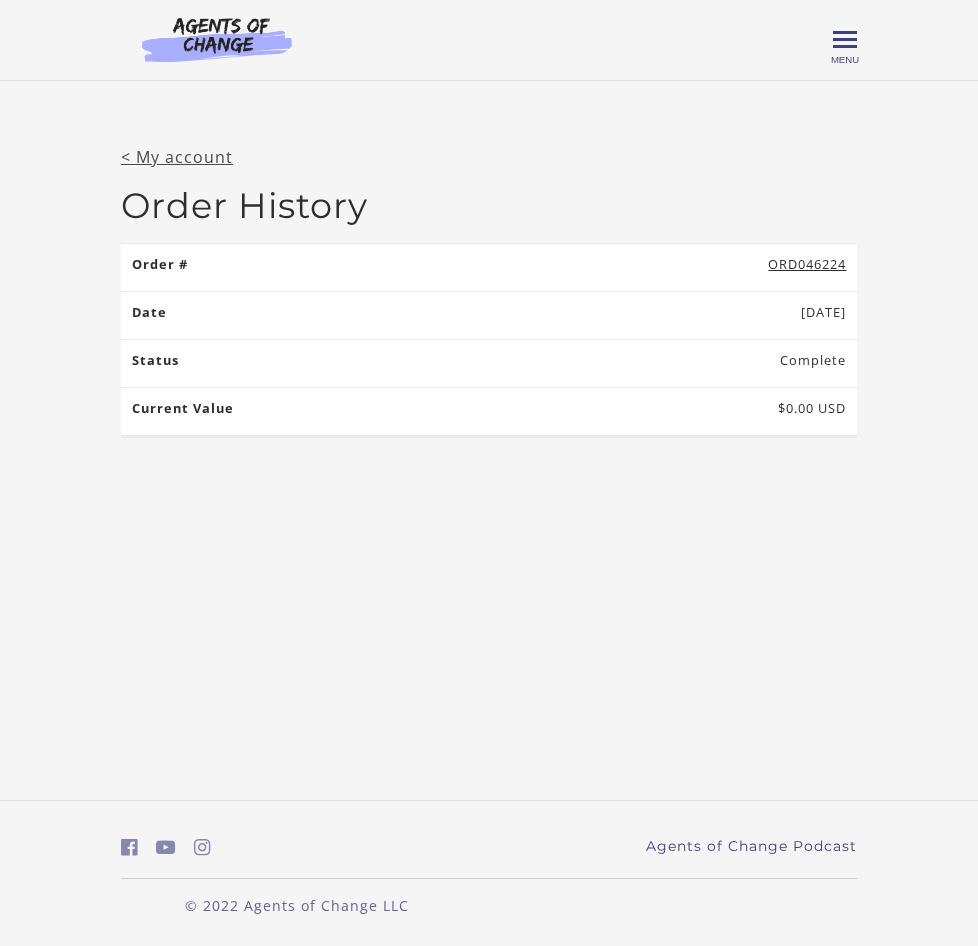 click on "< My account" at bounding box center [177, 157] 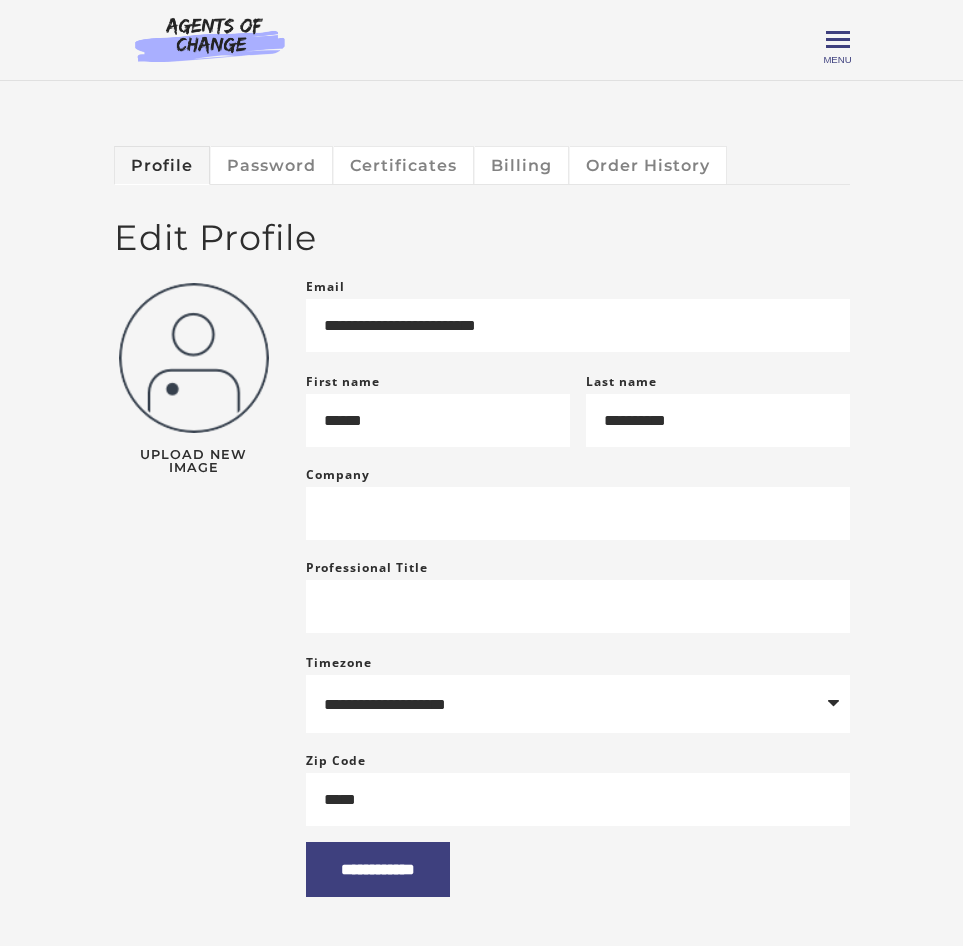 scroll, scrollTop: 0, scrollLeft: 0, axis: both 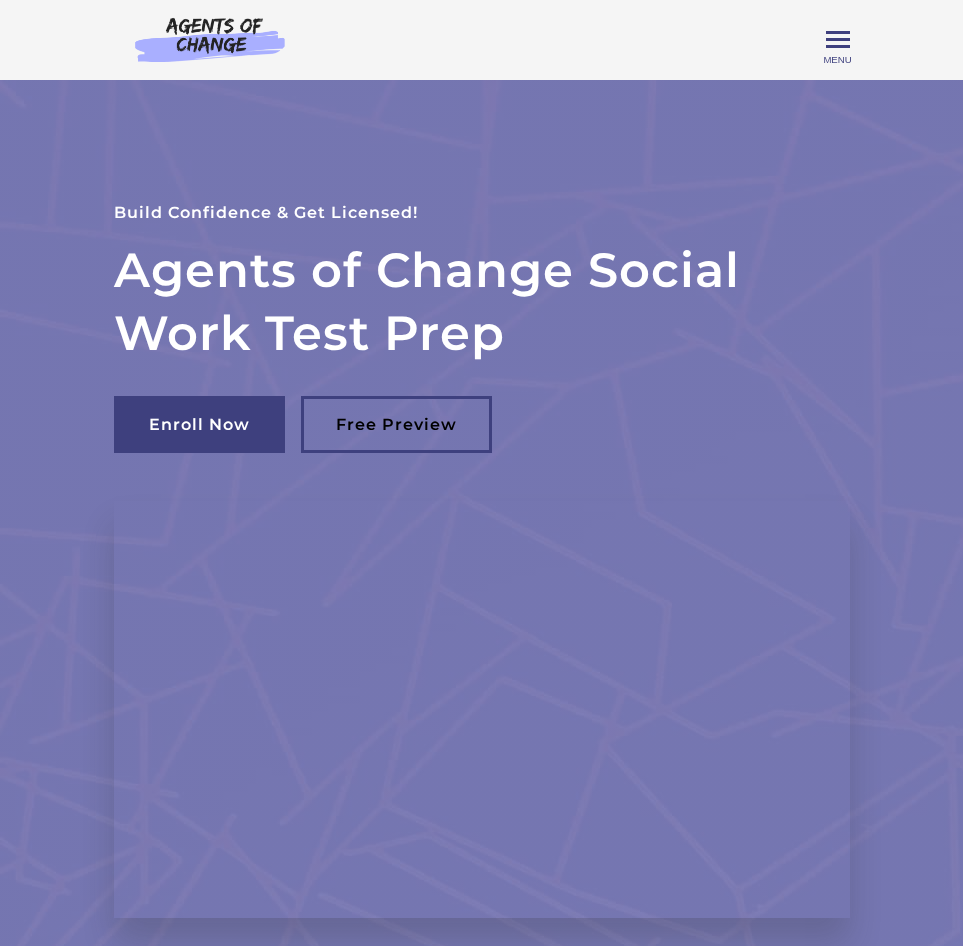 click at bounding box center (210, 39) 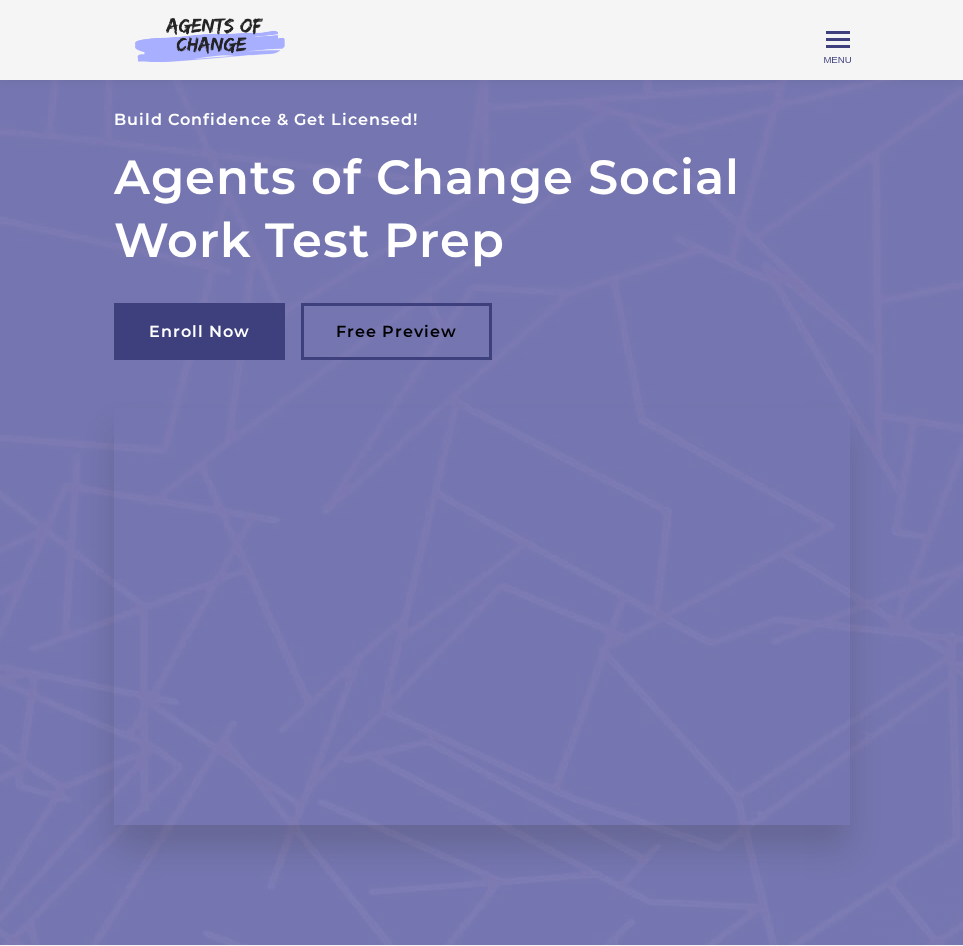 scroll, scrollTop: 0, scrollLeft: 0, axis: both 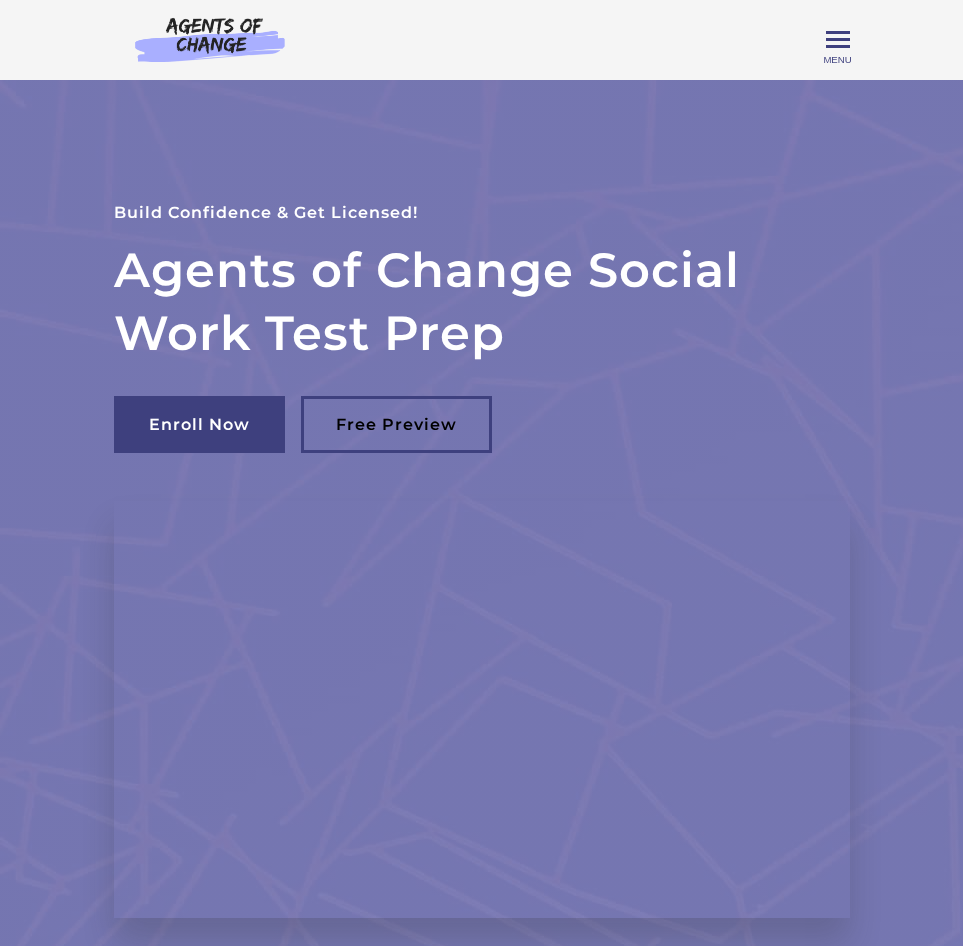 click on "[LAST] [FIRST]
My Account
Support
Sign Out
Toggle menu
Menu
My Dashboard
My Account
Support
Sign Out" at bounding box center [482, 40] 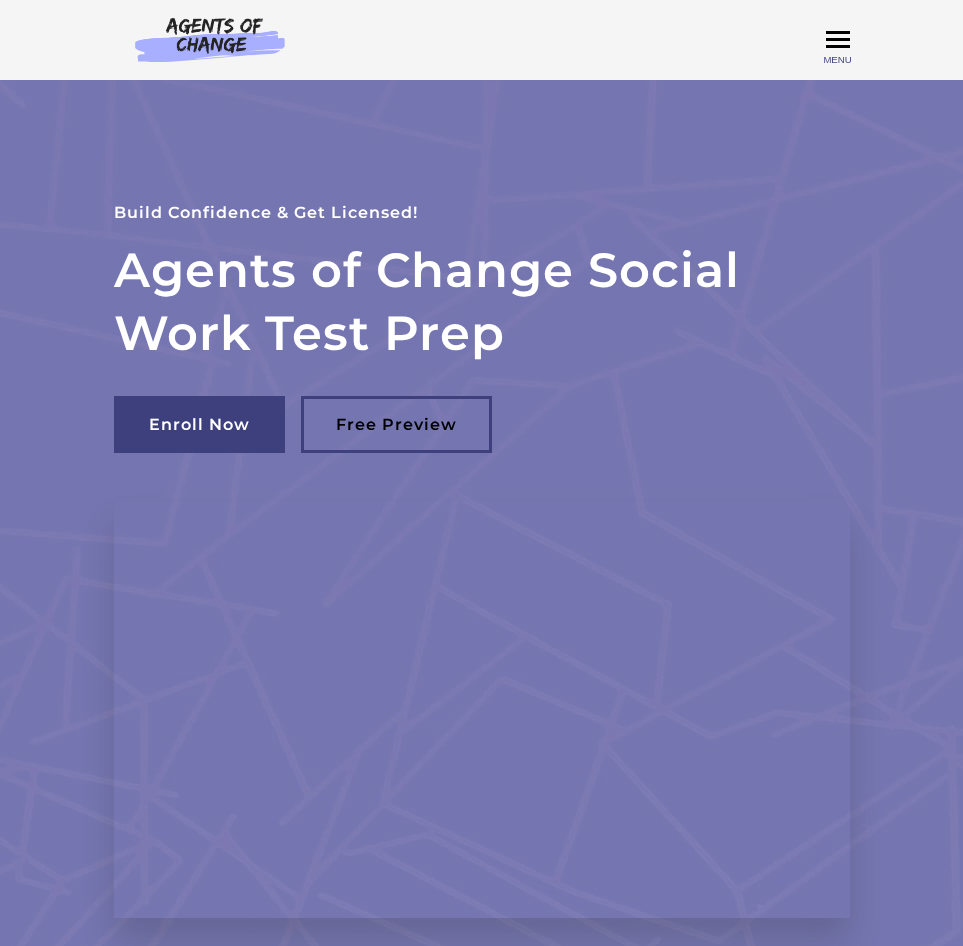 click on "Toggle menu" at bounding box center (838, 39) 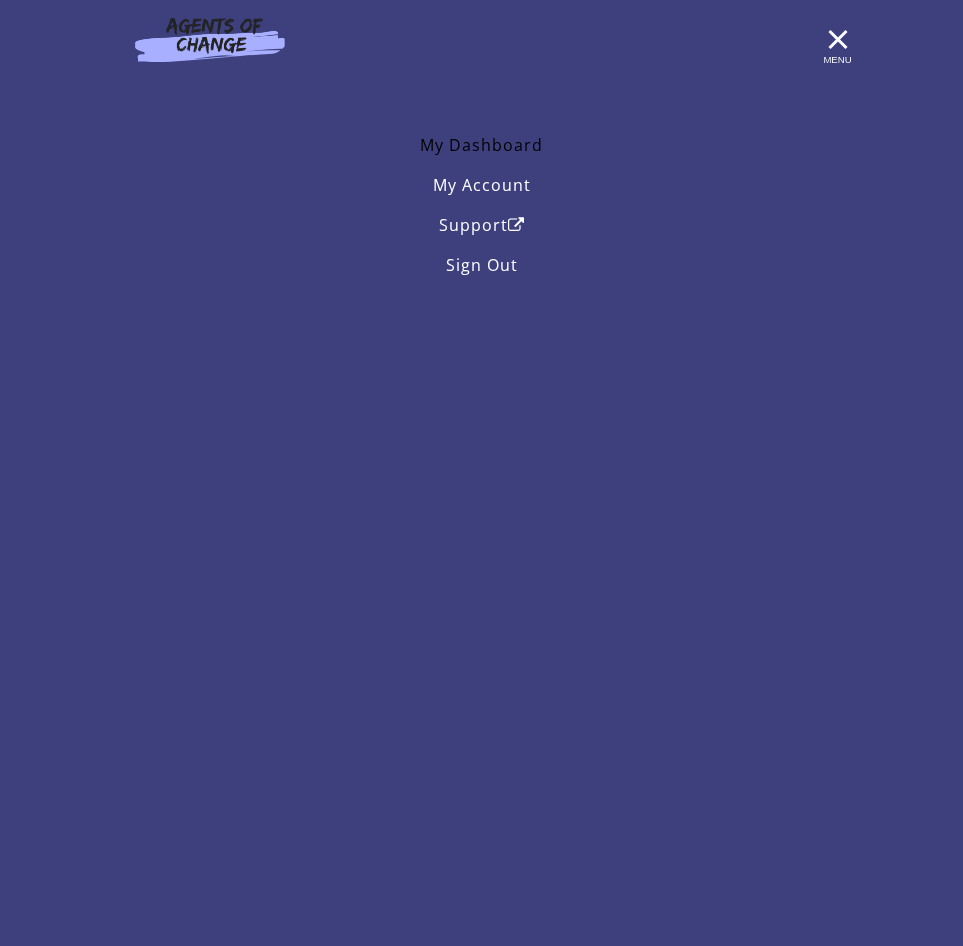 click on "My Dashboard" at bounding box center (482, 145) 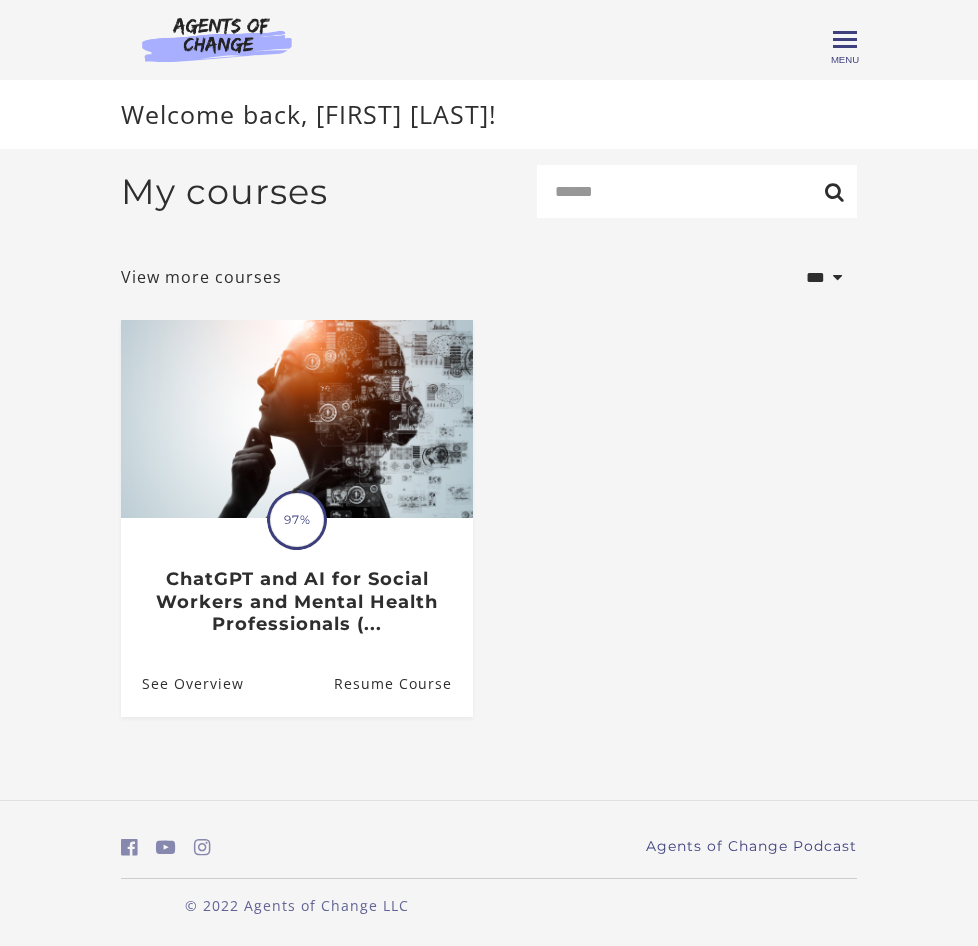 scroll, scrollTop: 0, scrollLeft: 0, axis: both 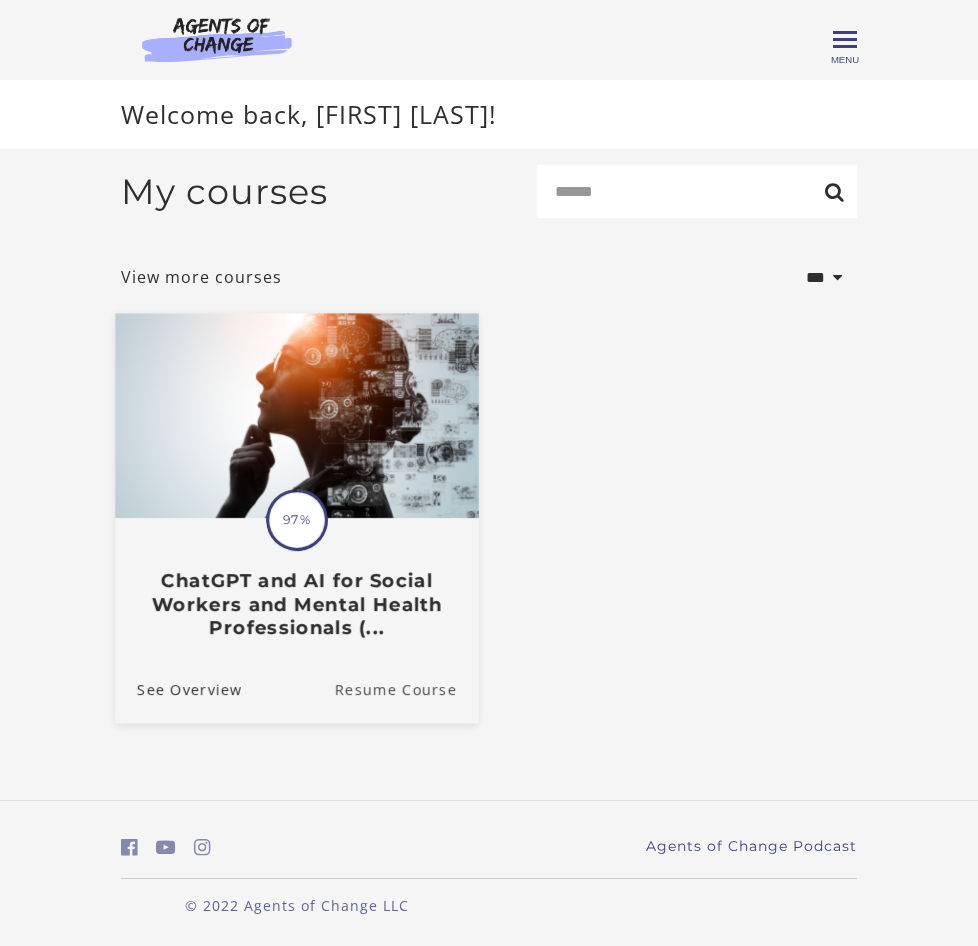click on "Resume Course" at bounding box center (407, 689) 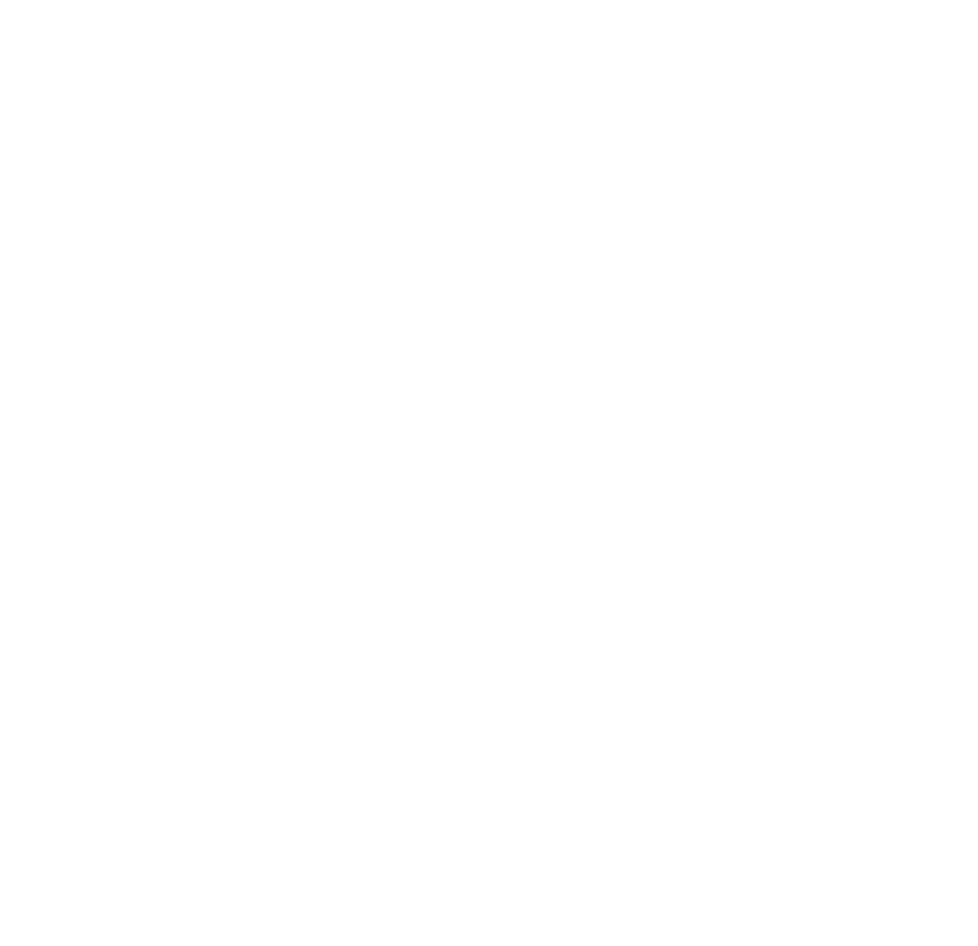scroll, scrollTop: 0, scrollLeft: 0, axis: both 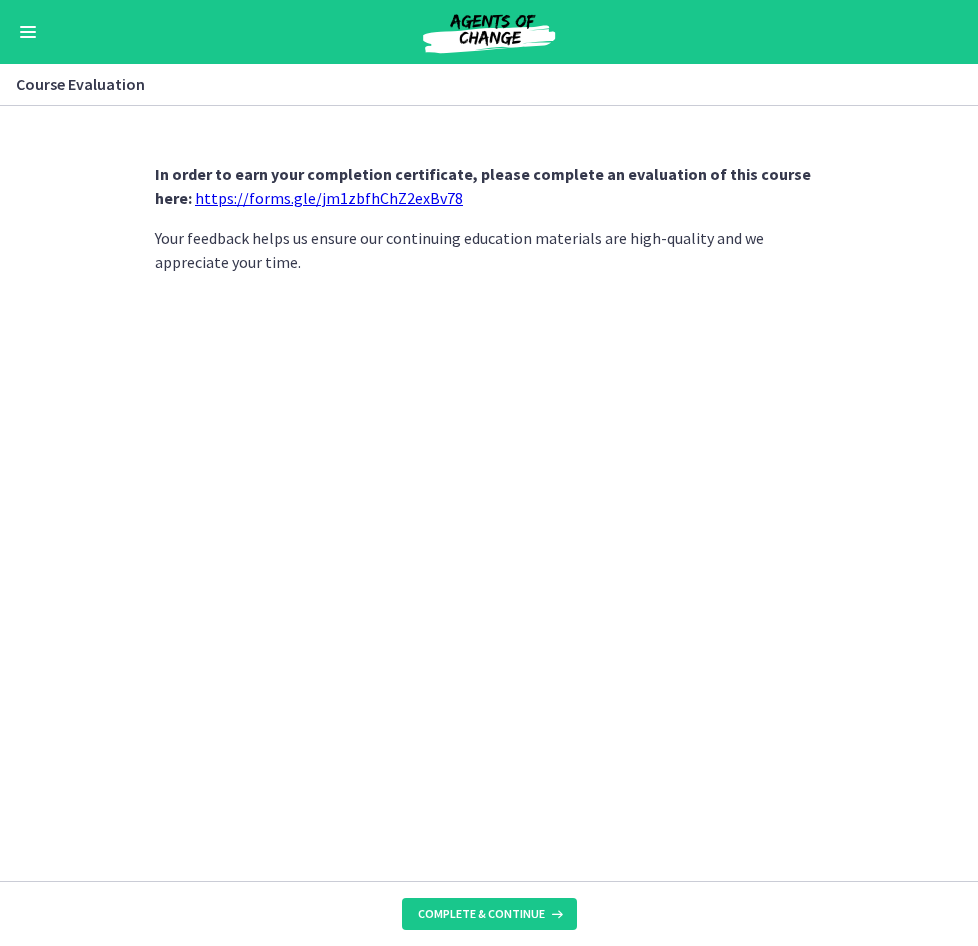 click on "Complete & continue" at bounding box center [489, 913] 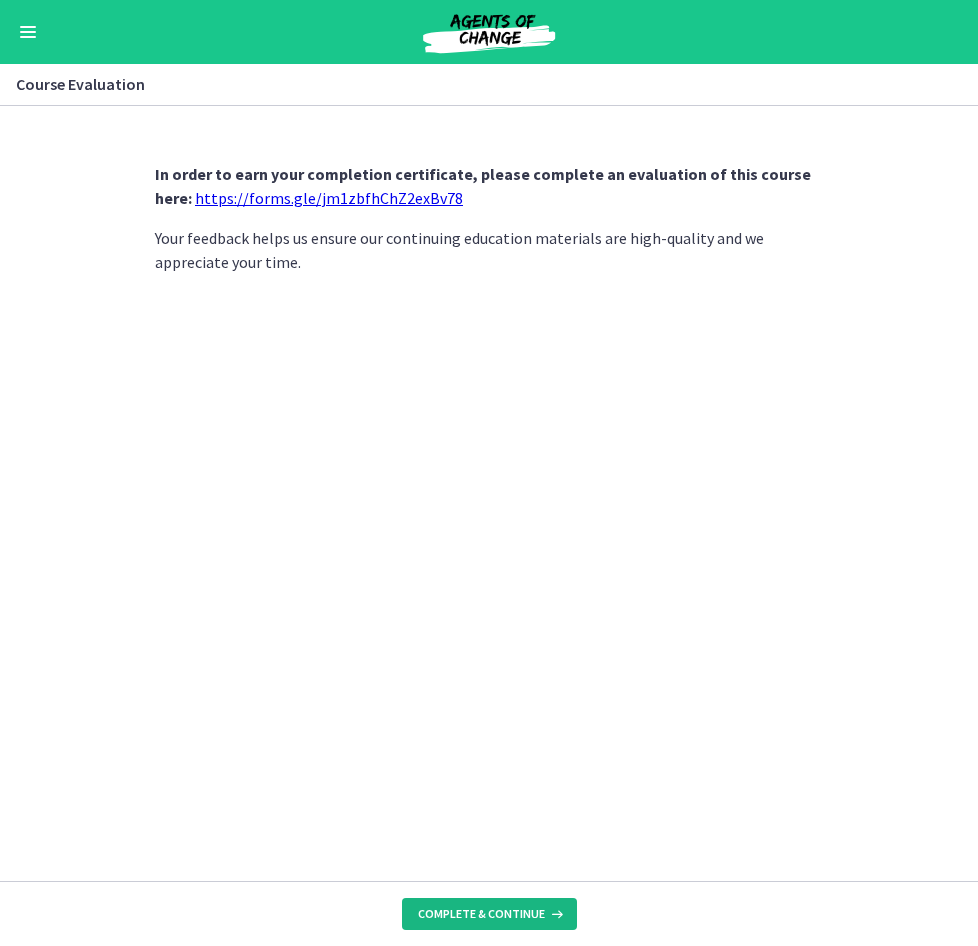 click on "Complete & continue" at bounding box center [489, 914] 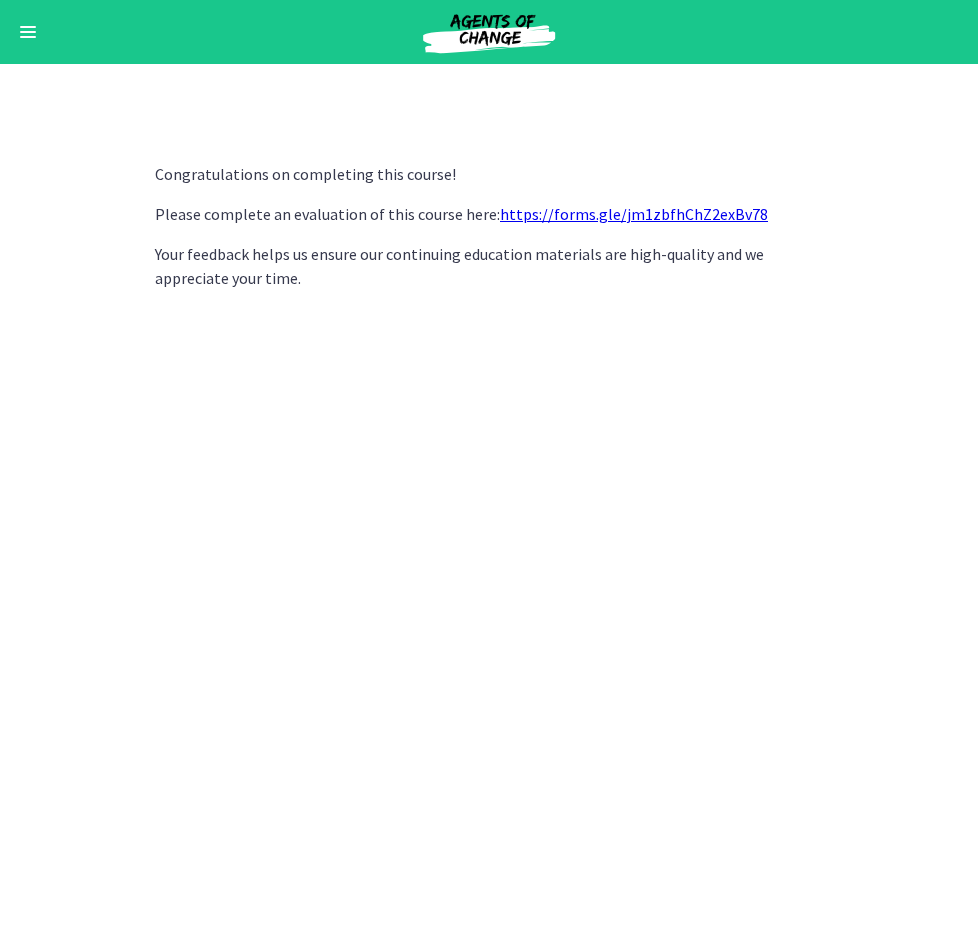 click on "Go to Dashboard" at bounding box center [489, 32] 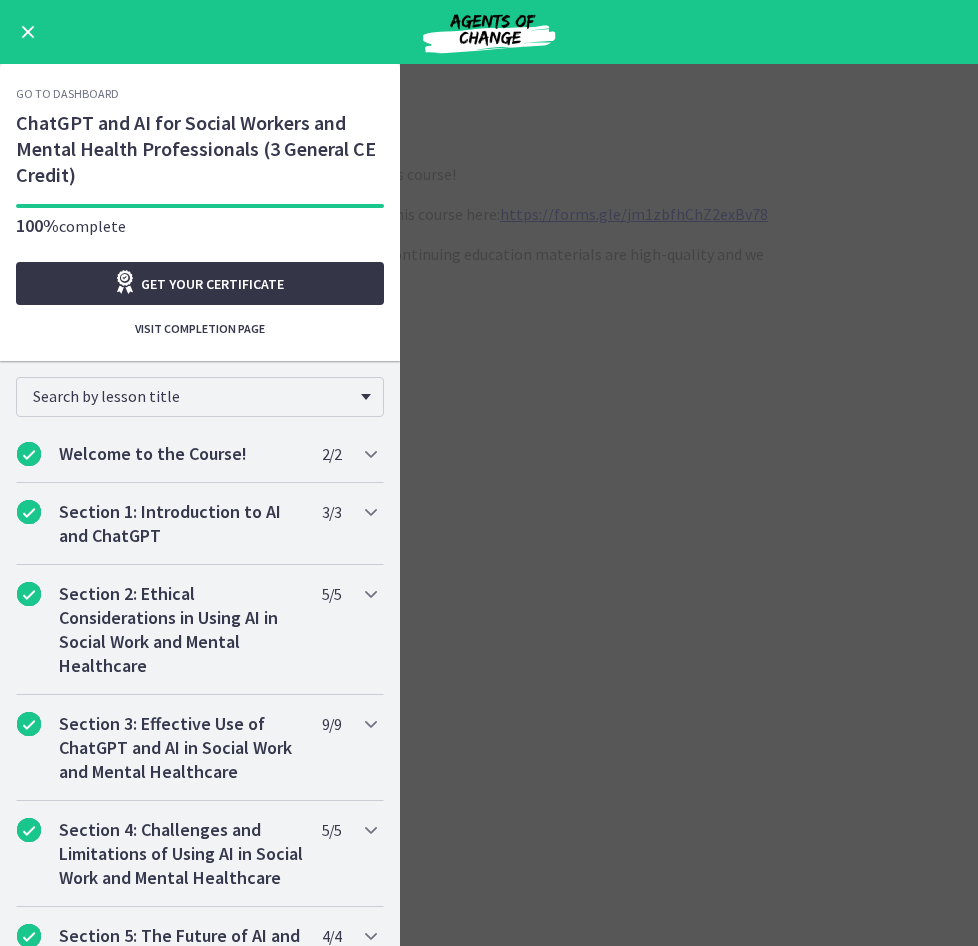 click on "Get your certificate" at bounding box center (212, 284) 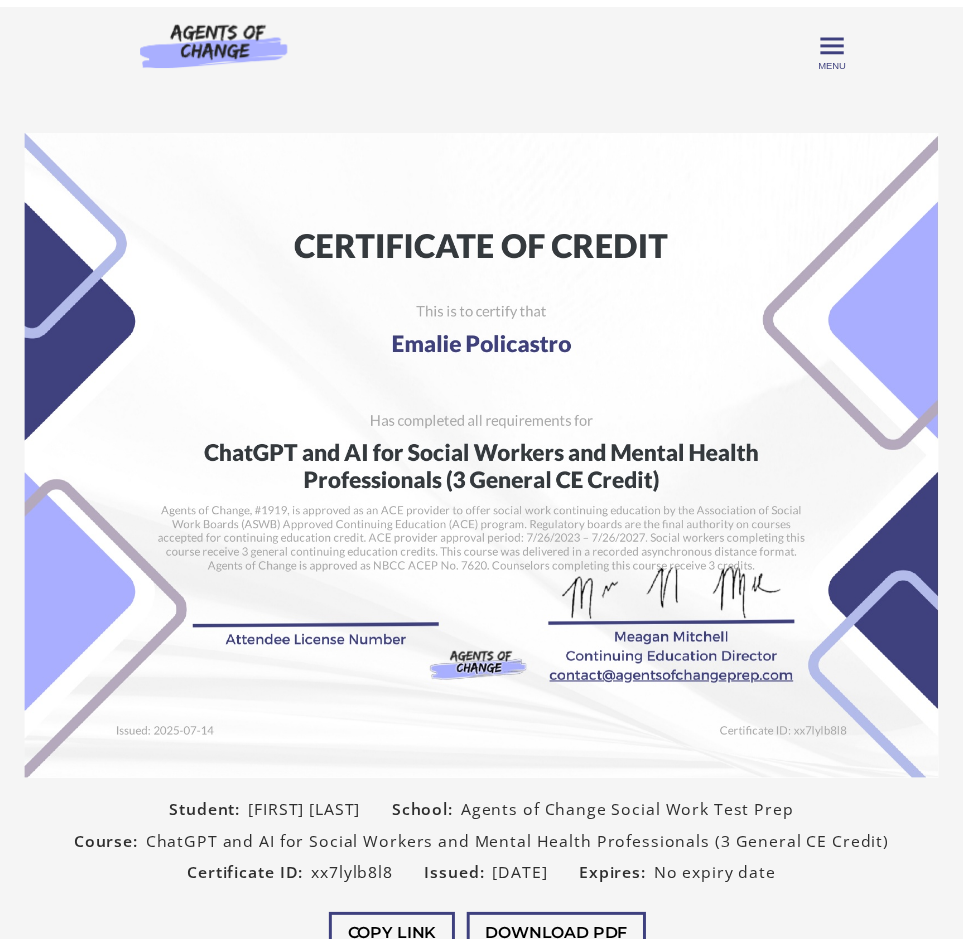 scroll, scrollTop: 0, scrollLeft: 0, axis: both 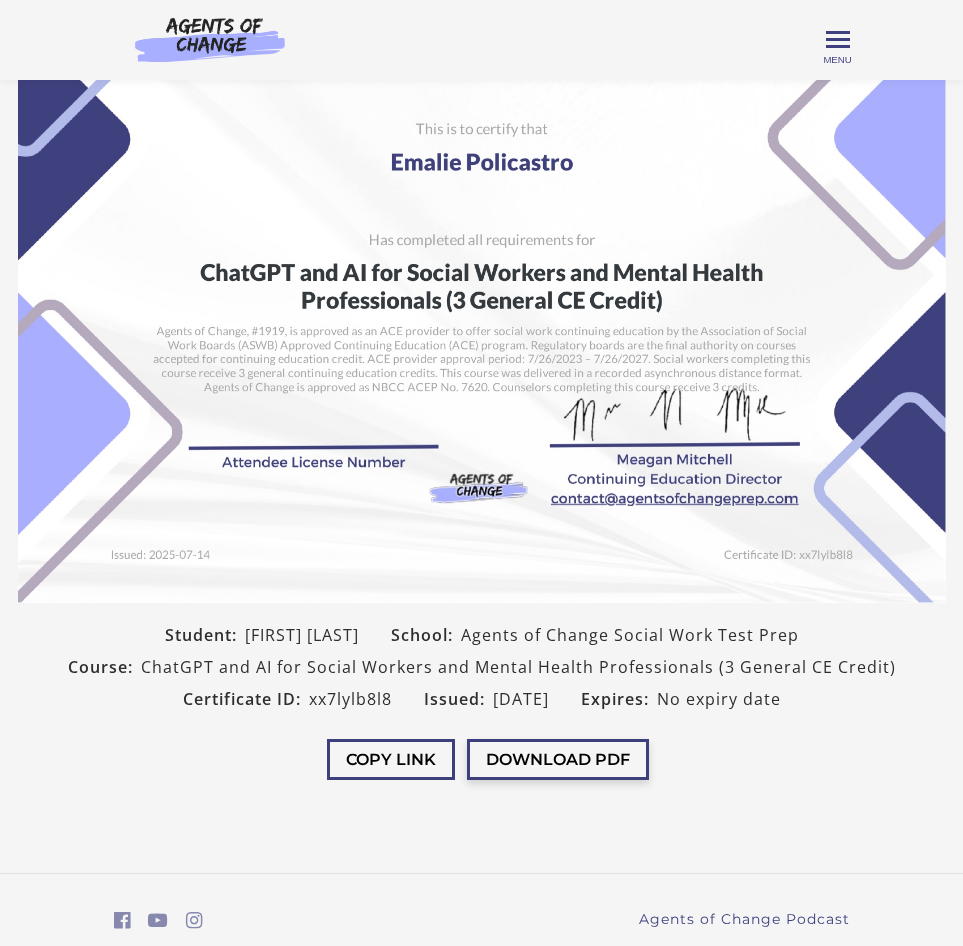 click on "Download PDF" at bounding box center (558, 759) 